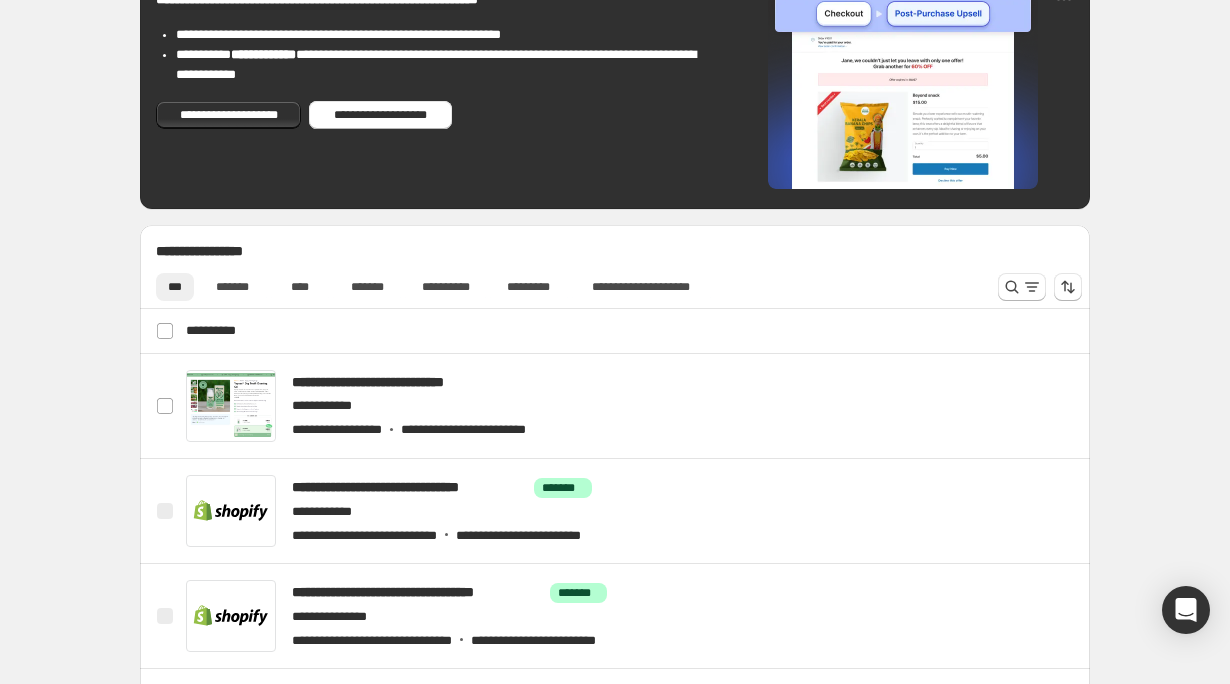 scroll, scrollTop: 335, scrollLeft: 0, axis: vertical 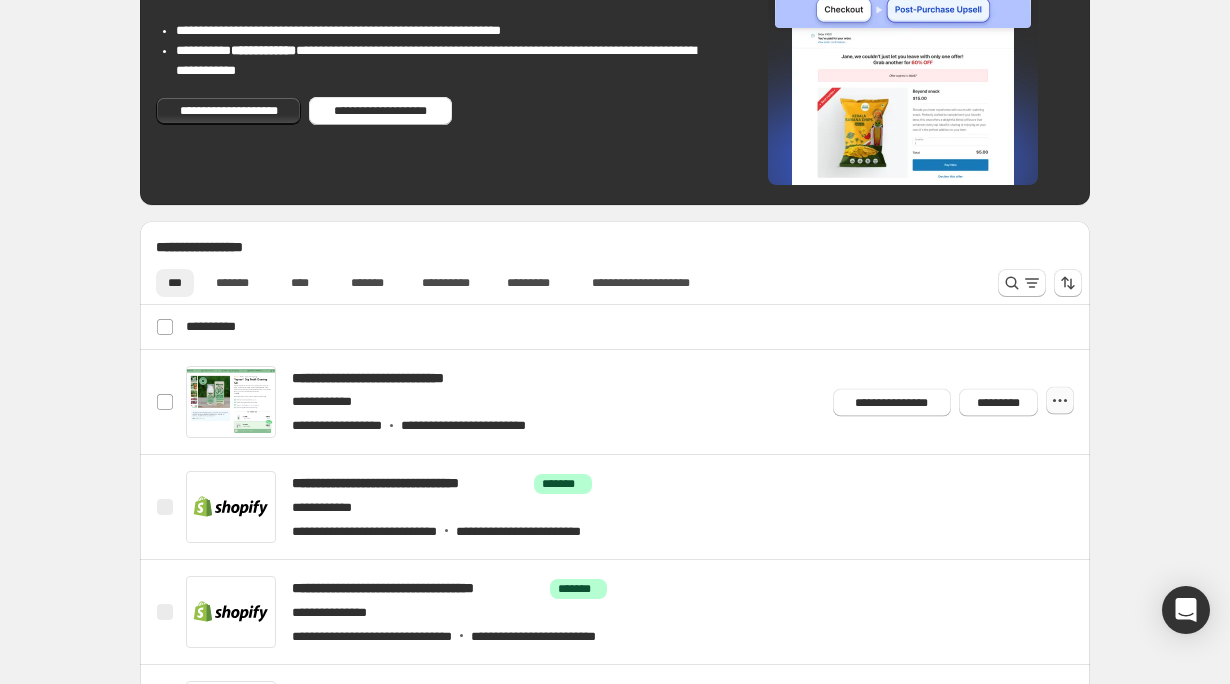 click at bounding box center [1060, 401] 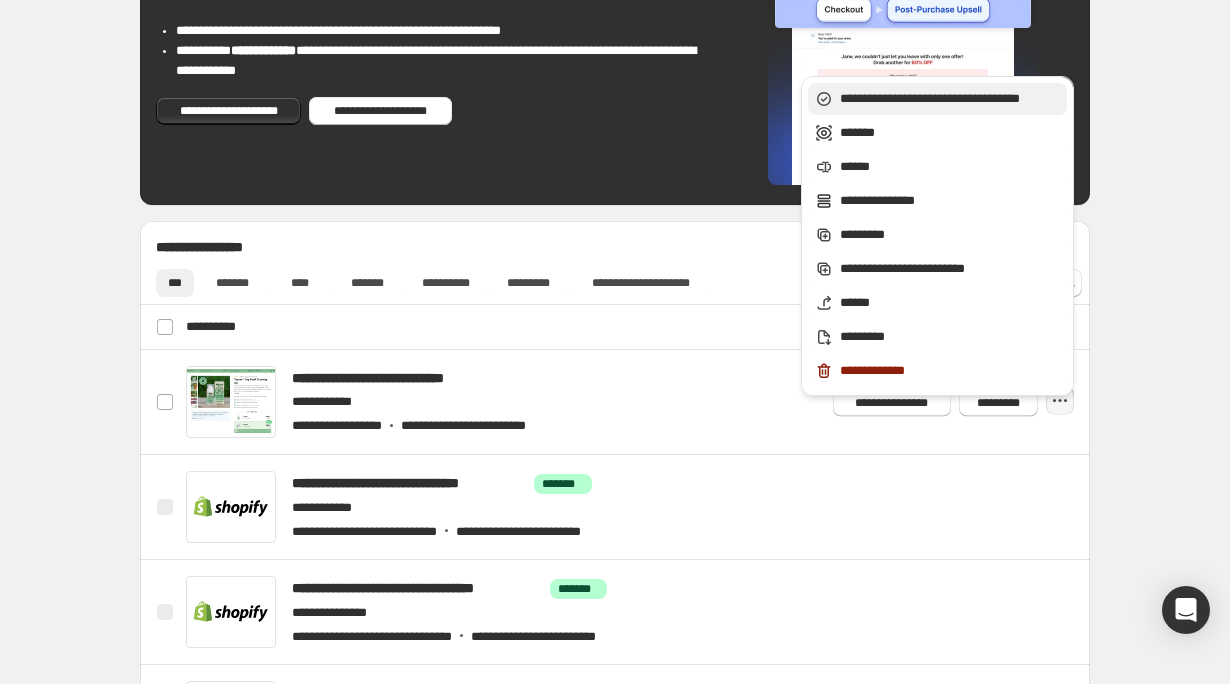 click on "**********" at bounding box center [950, 99] 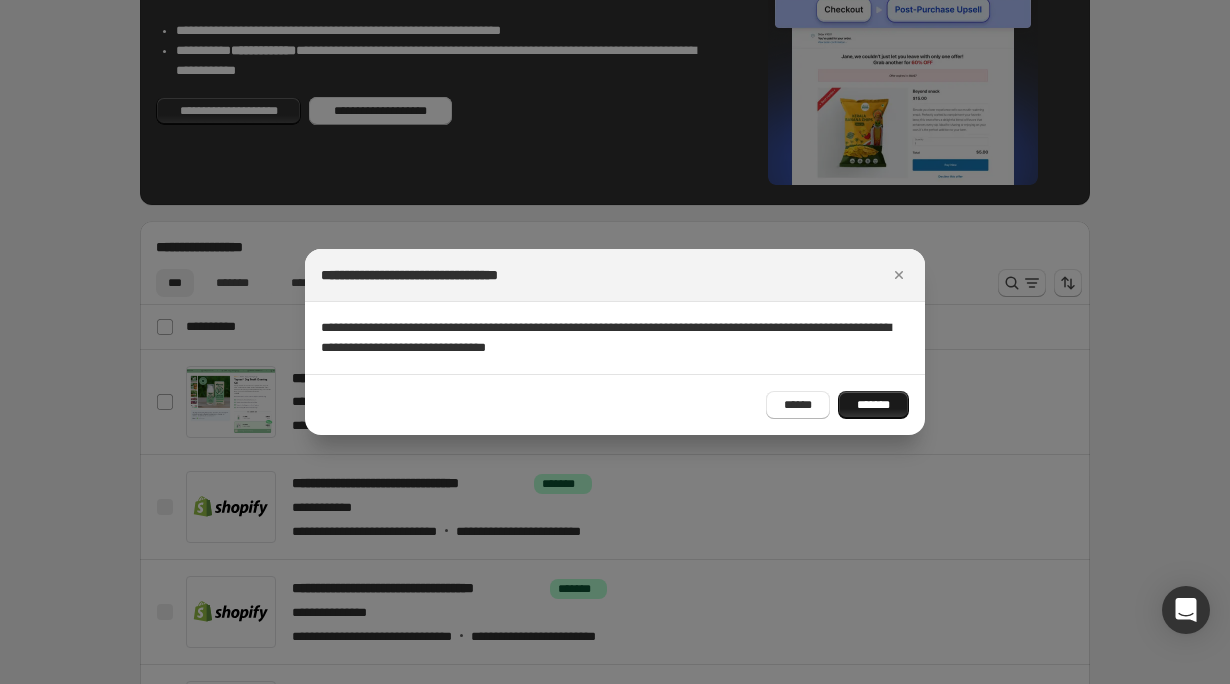 click on "*******" at bounding box center (873, 405) 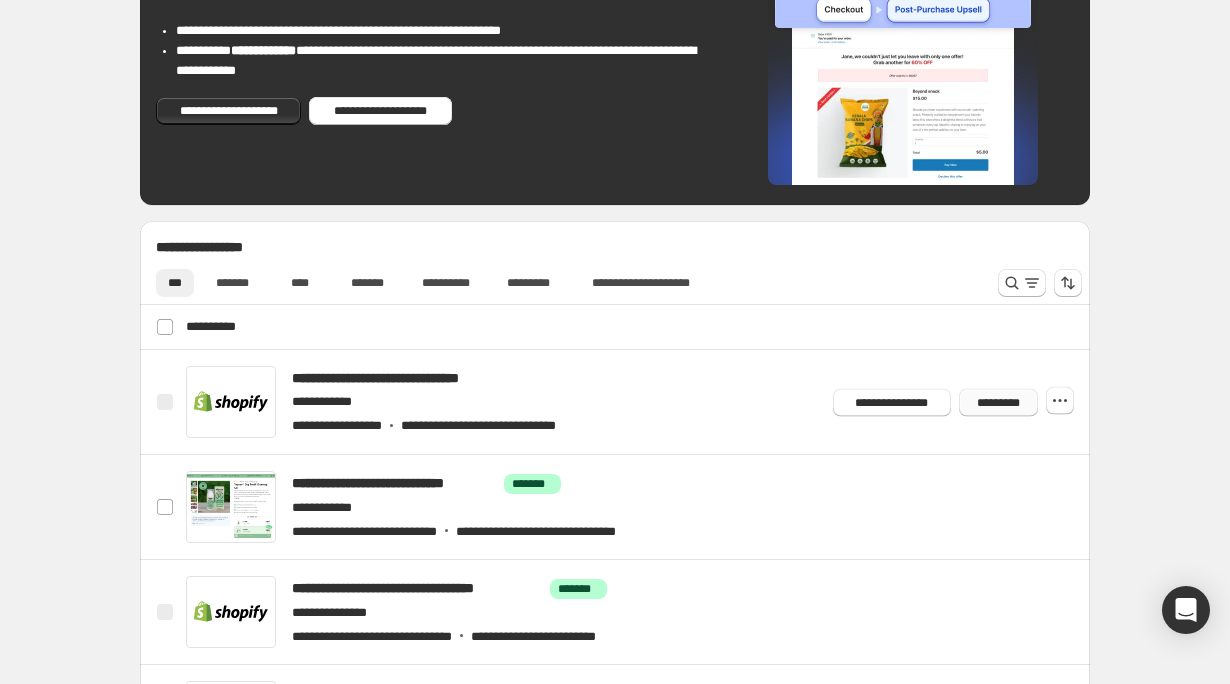 click on "*********" at bounding box center (998, 402) 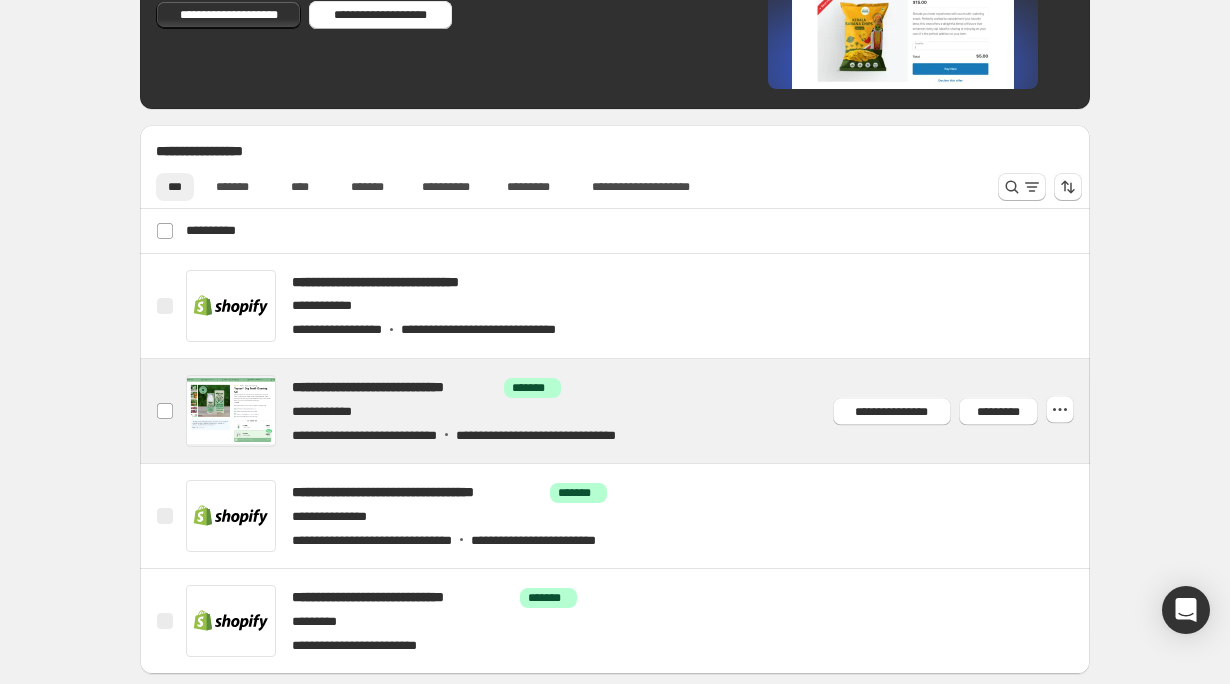 scroll, scrollTop: 434, scrollLeft: 0, axis: vertical 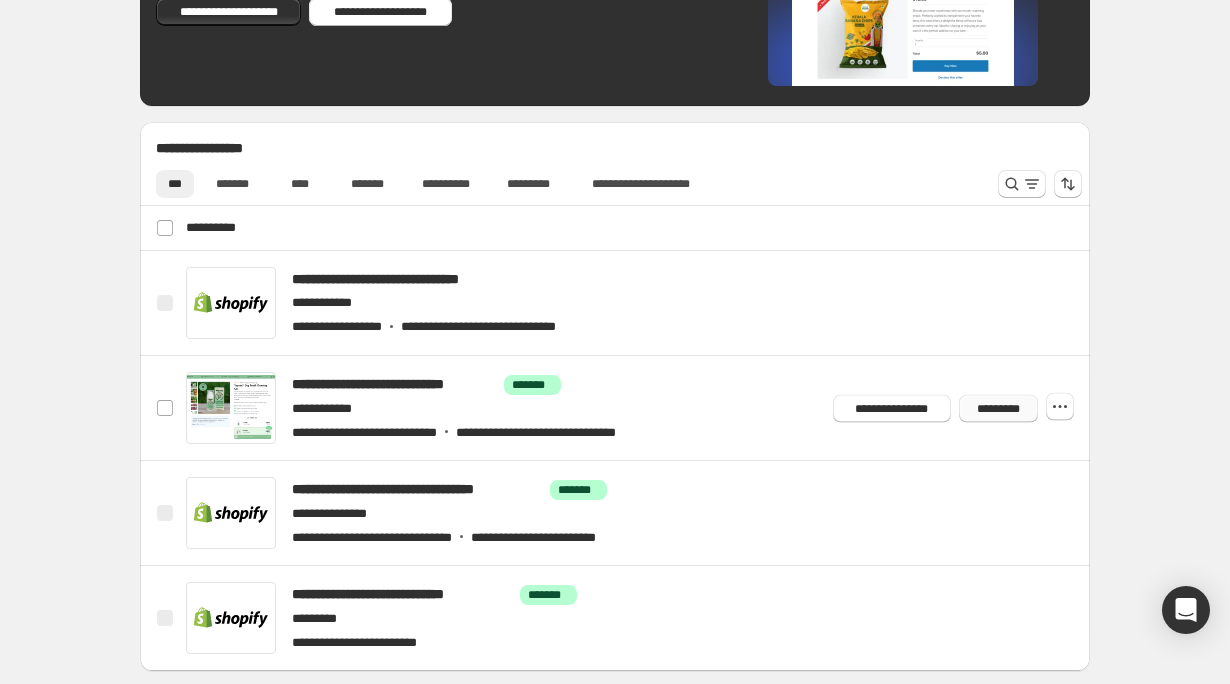 click on "*********" at bounding box center (998, 408) 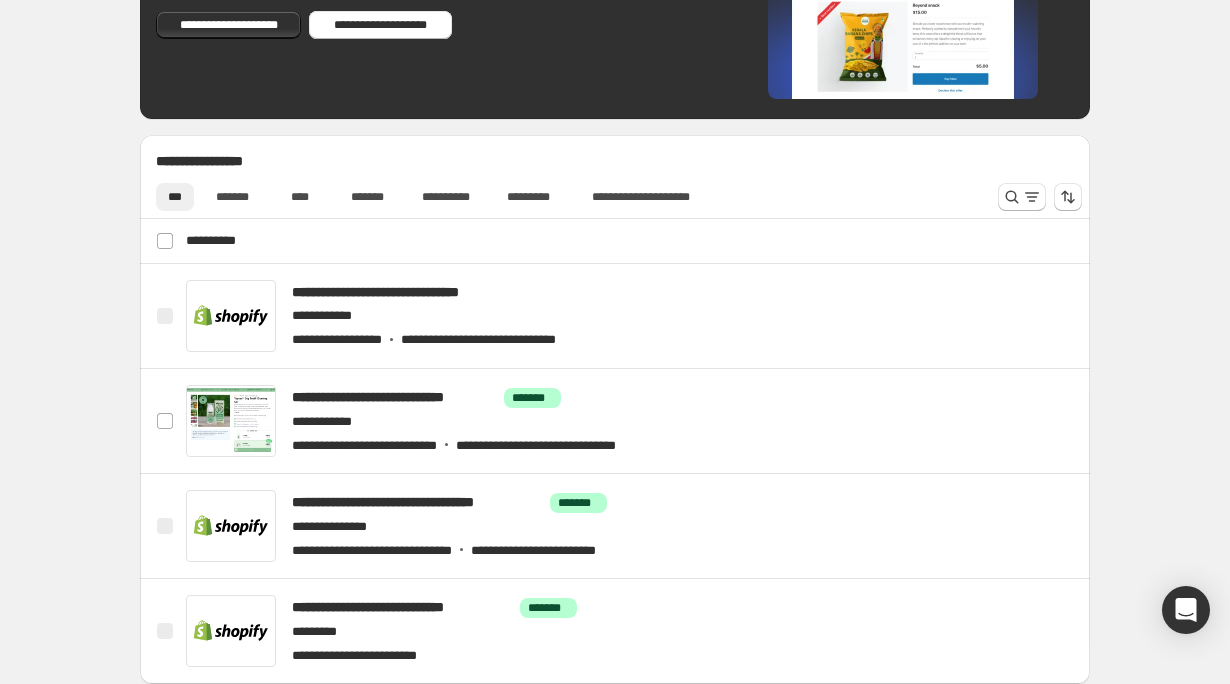 scroll, scrollTop: 414, scrollLeft: 0, axis: vertical 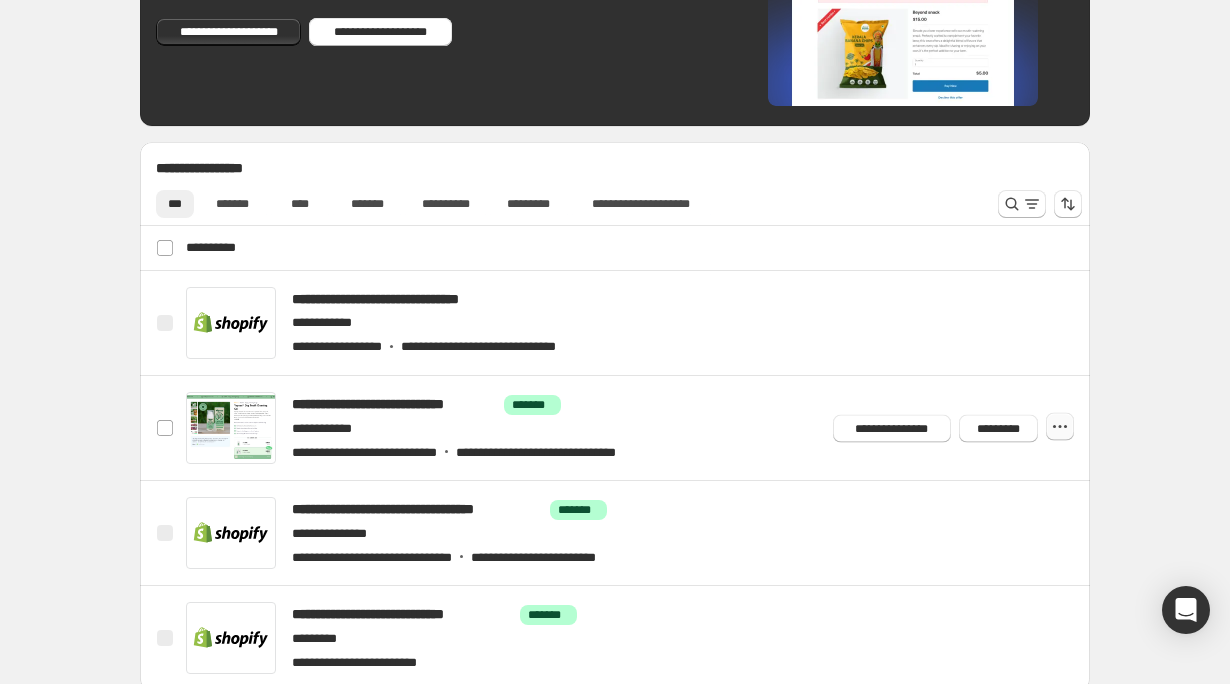 click 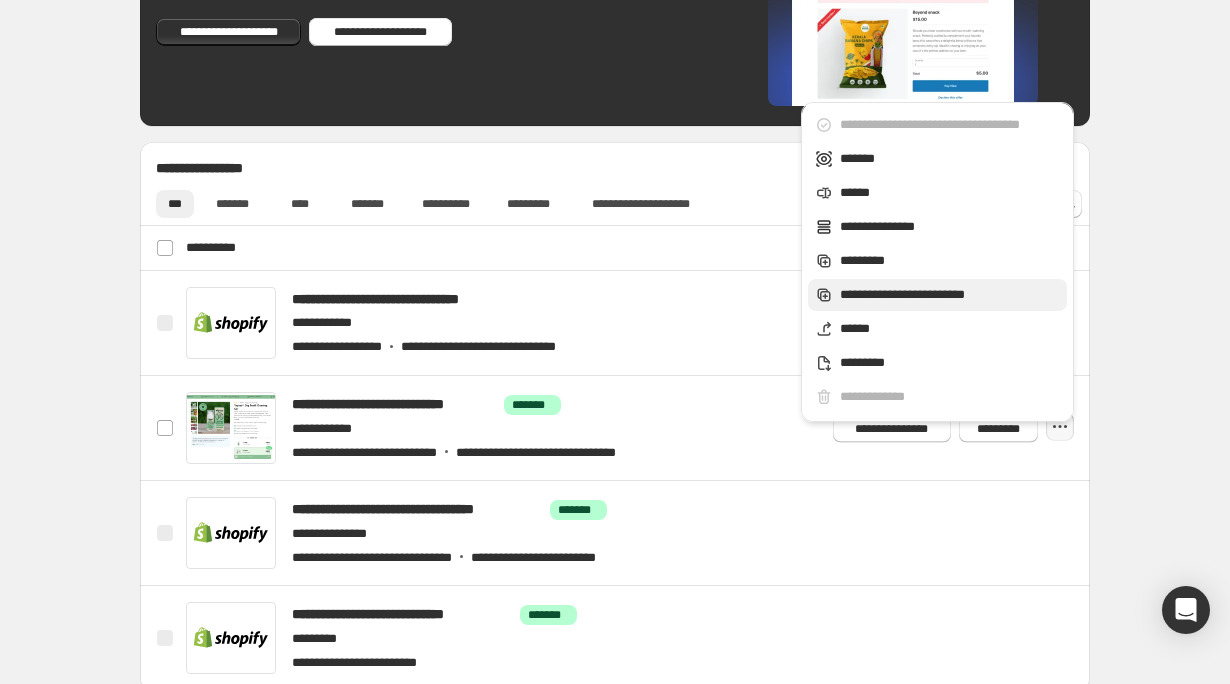 click on "**********" at bounding box center (950, 295) 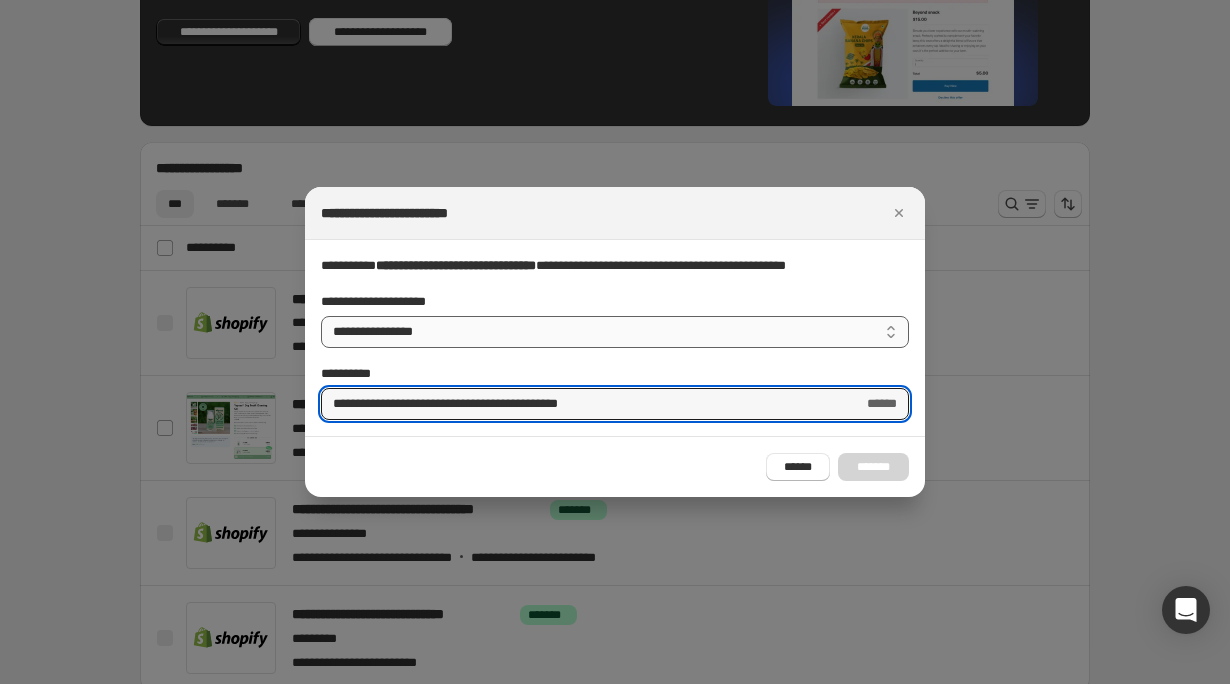click on "[NAME] [LAST_NAME] [STREET] [CITY], [STATE] [ZIP] [COUNTRY]" at bounding box center (615, 332) 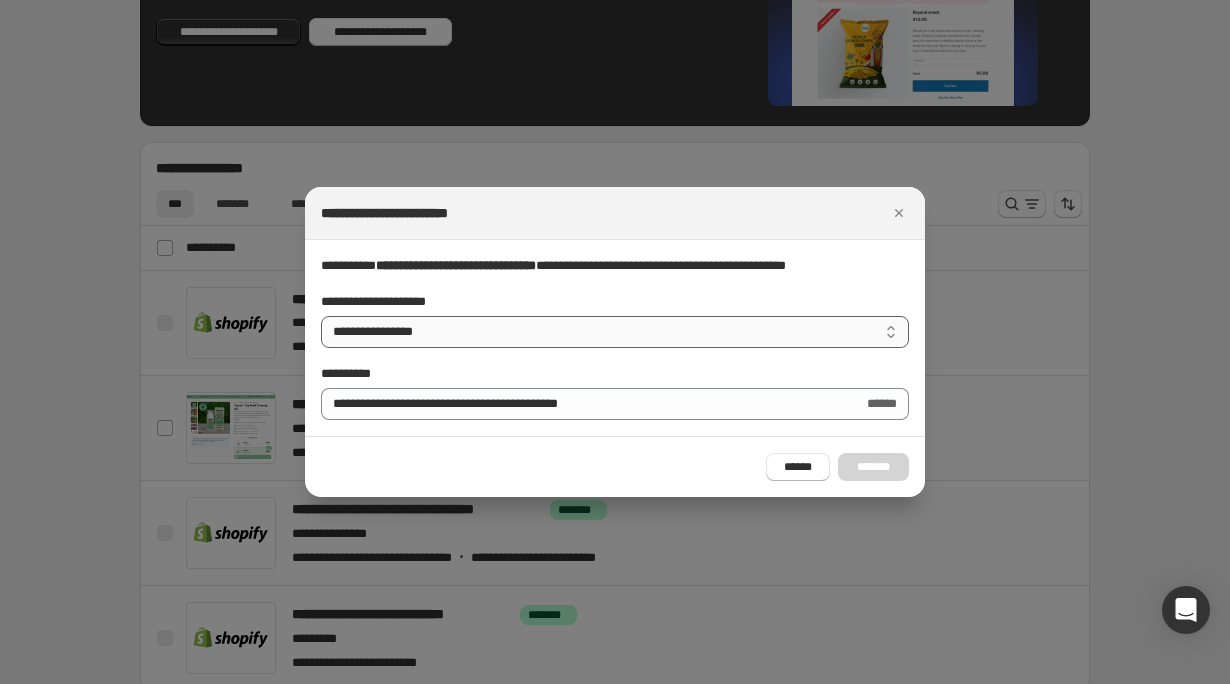 select on "********" 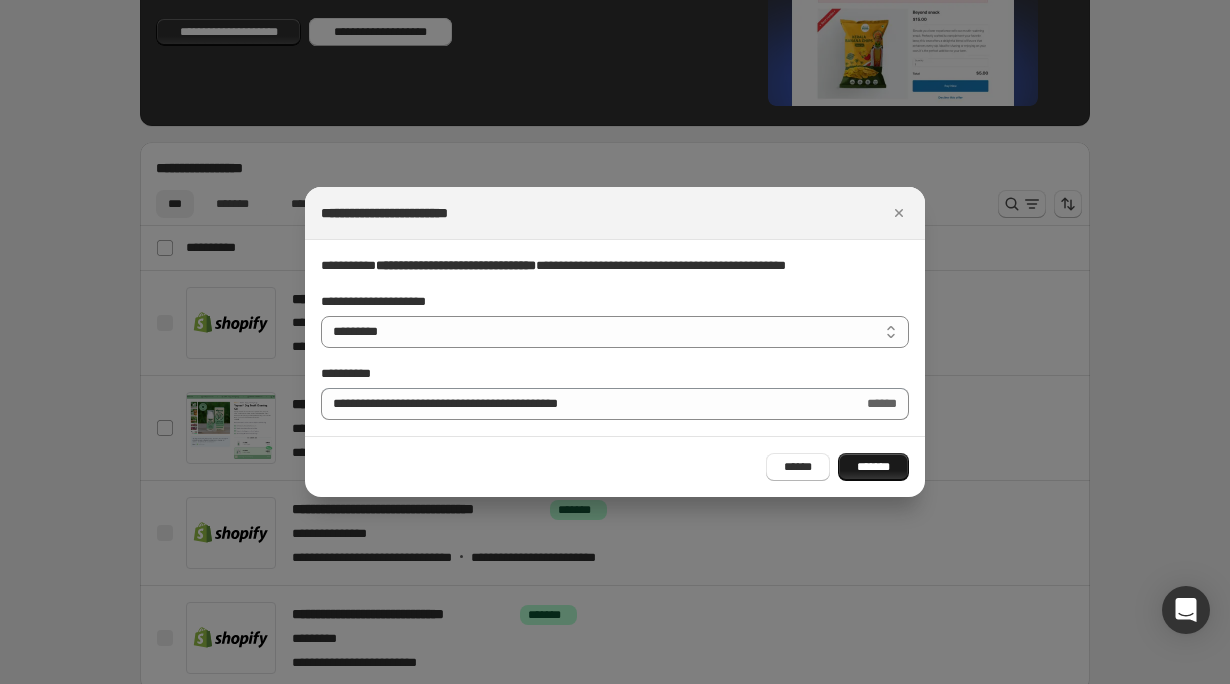 click on "*******" at bounding box center (873, 467) 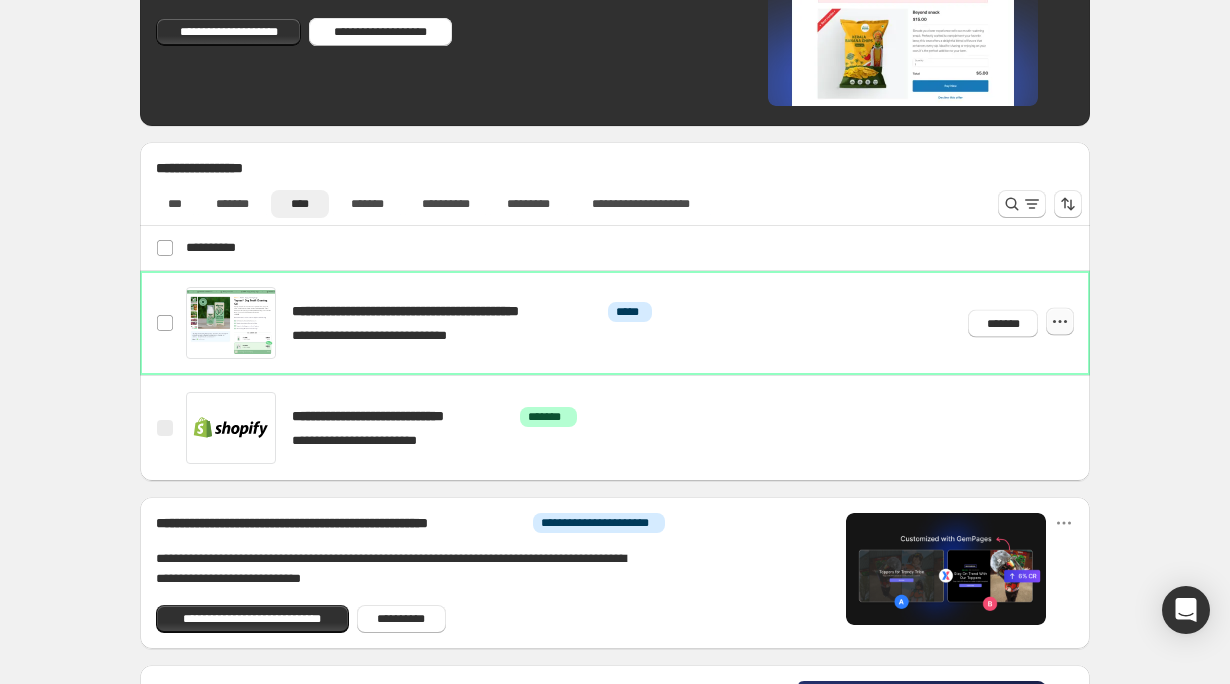 click 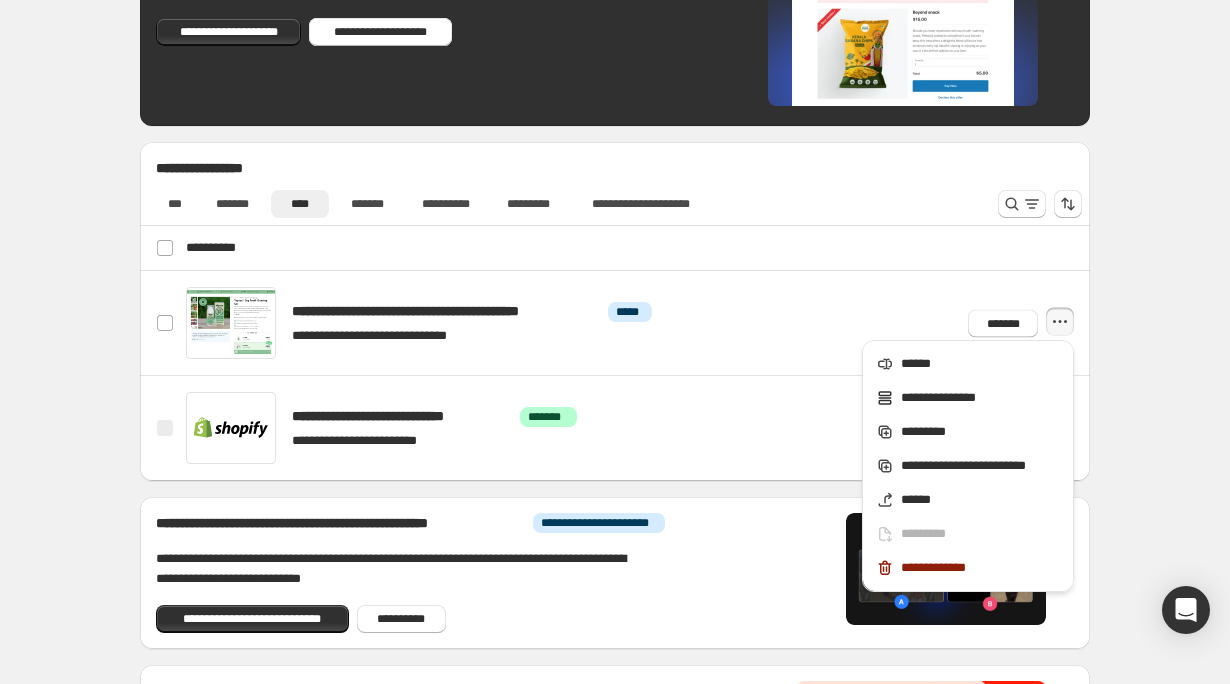 click on "[NAME] [LAST_NAME] [STREET] [CITY], [STATE] [ZIP] [COUNTRY] [PHONE] [EMAIL] [SSN] [CREDIT_CARD] [DOB] [AGE] [NAME] [LAST_NAME] [STREET] [CITY], [STATE] [ZIP] [COUNTRY] [PHONE] [EMAIL] [SSN] [CREDIT_CARD] [DOB] [AGE] [AGE] [PHONE] [EMAIL] [PHONE] [AGE] [PHONE] [AGE] [PHONE] [AGE] [PHONE] [AGE] [PHONE] [AGE]" at bounding box center (615, 337) 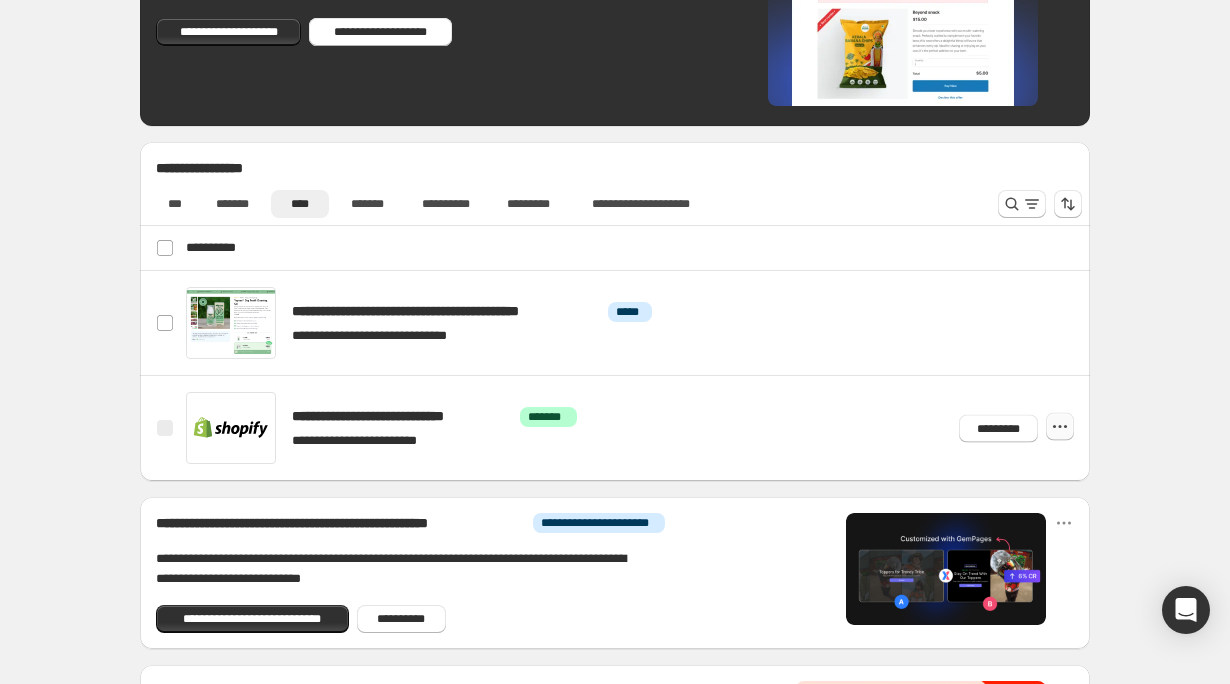 click 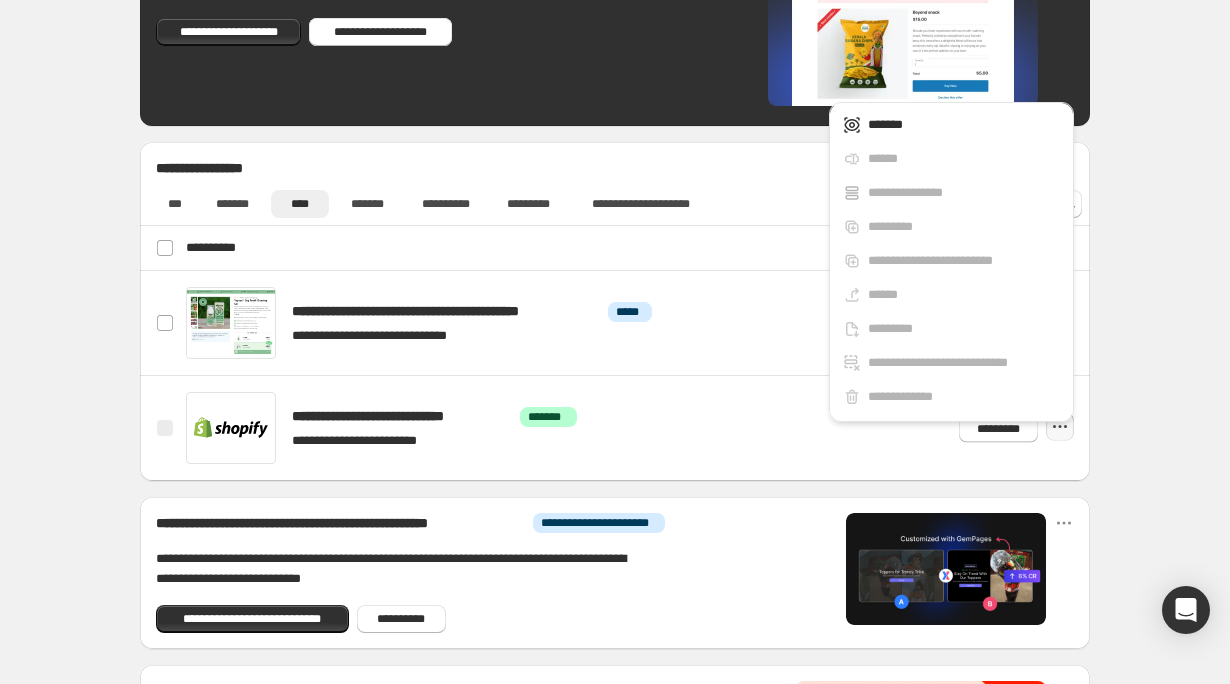 click on "[NAME] [LAST_NAME] [STREET] [CITY], [STATE] [ZIP] [COUNTRY] [PHONE] [EMAIL] [SSN] [CREDIT_CARD] [DOB] [AGE] [NAME] [LAST_NAME] [STREET] [CITY], [STATE] [ZIP] [COUNTRY] [PHONE] [EMAIL] [SSN] [CREDIT_CARD] [DOB] [AGE] [AGE] [PHONE] [EMAIL] [PHONE] [AGE] [PHONE] [AGE] [PHONE] [AGE] [PHONE] [AGE] [PHONE] [AGE]" at bounding box center (615, 337) 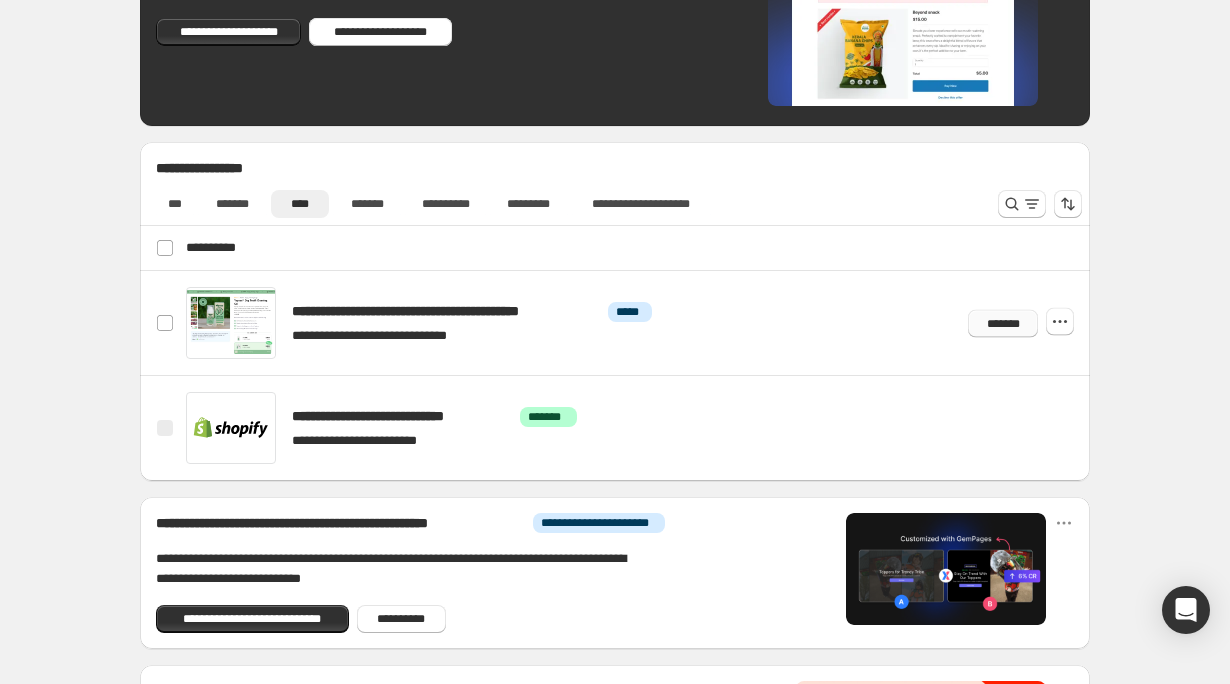 click on "*******" at bounding box center [1003, 323] 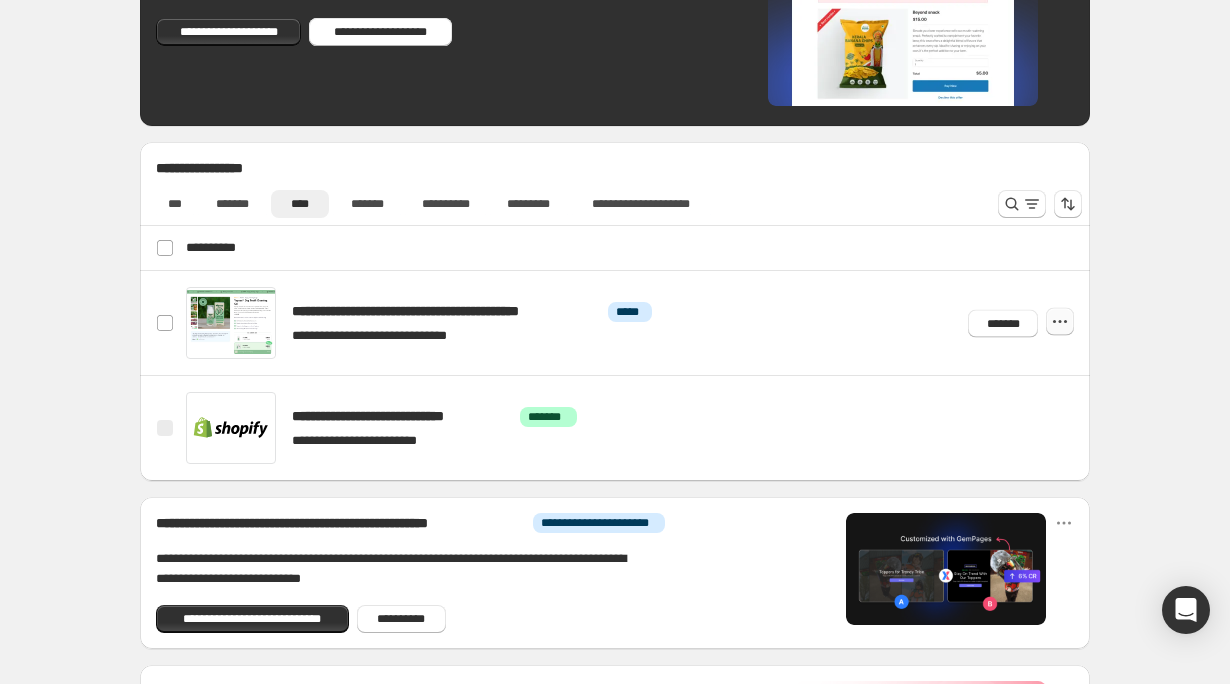 click 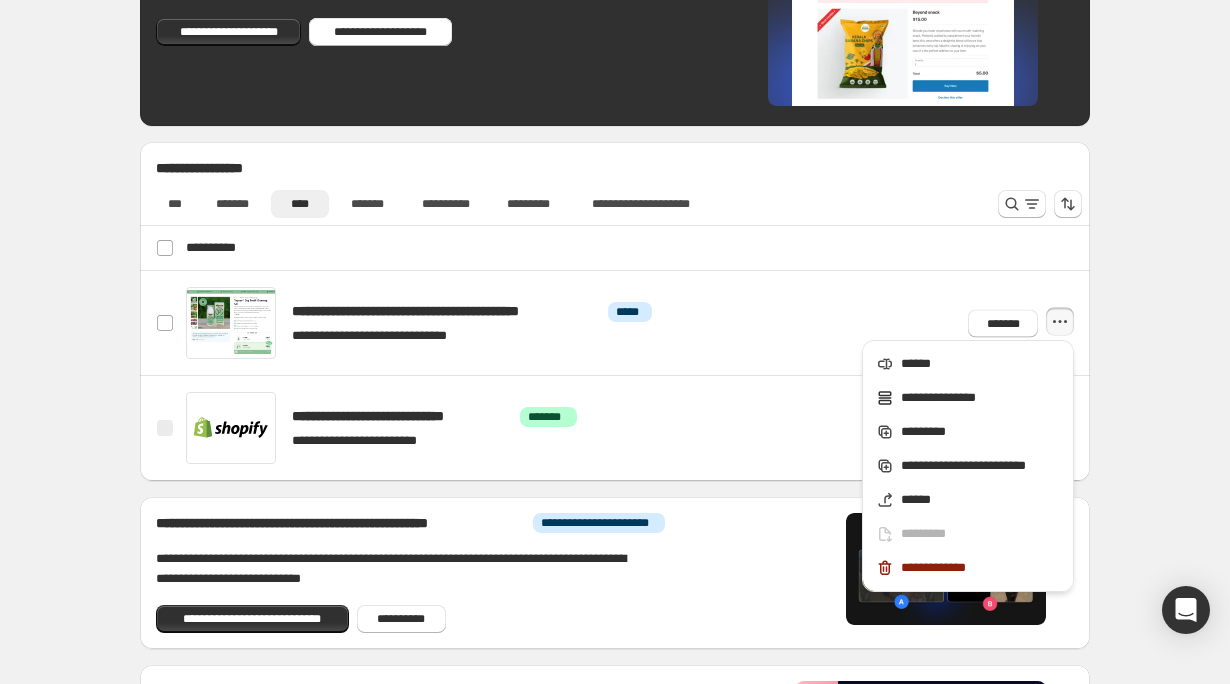 click 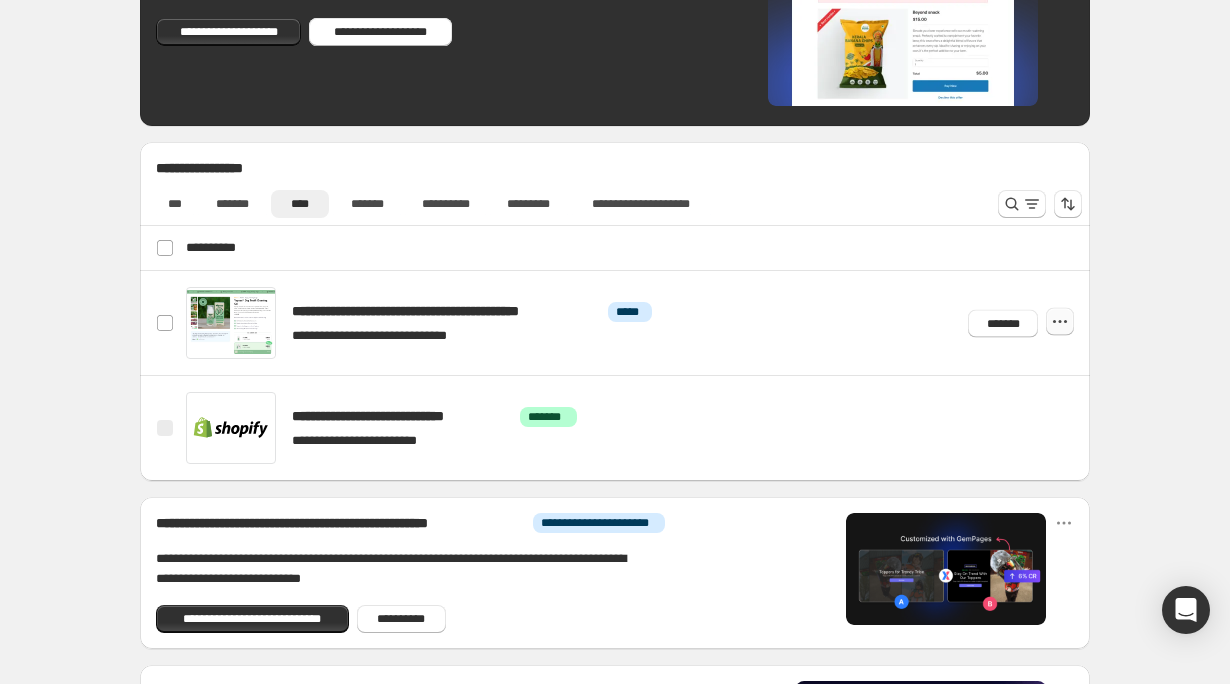click 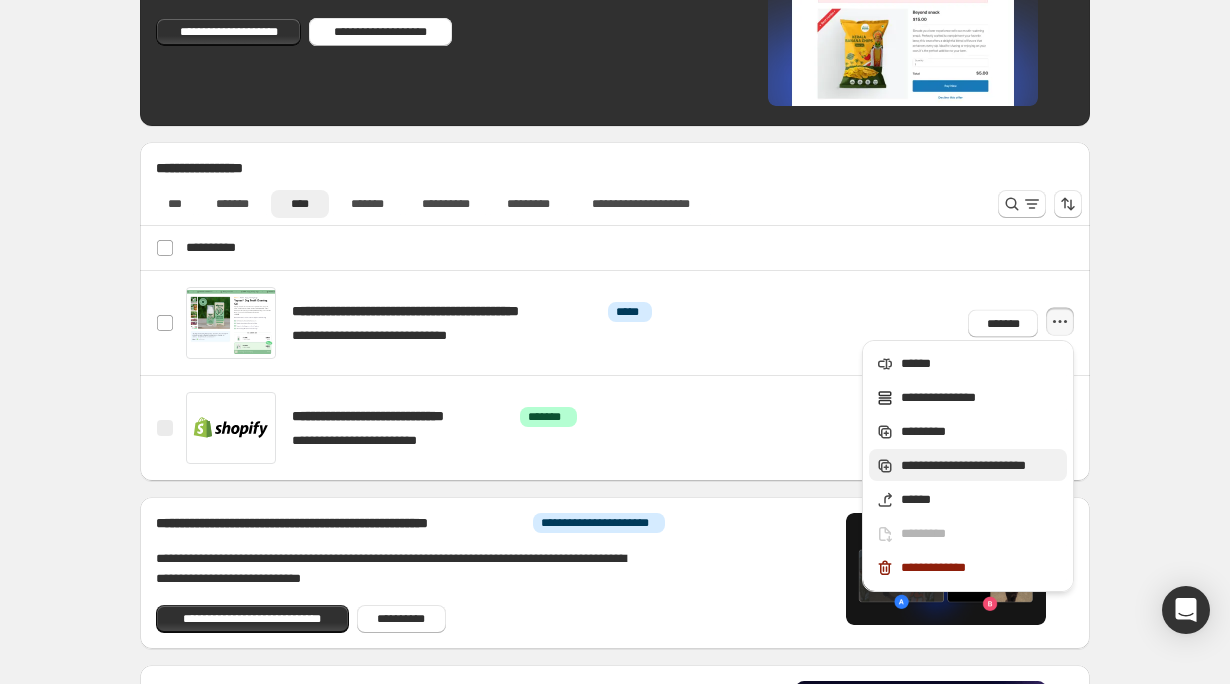 click on "**********" at bounding box center [981, 466] 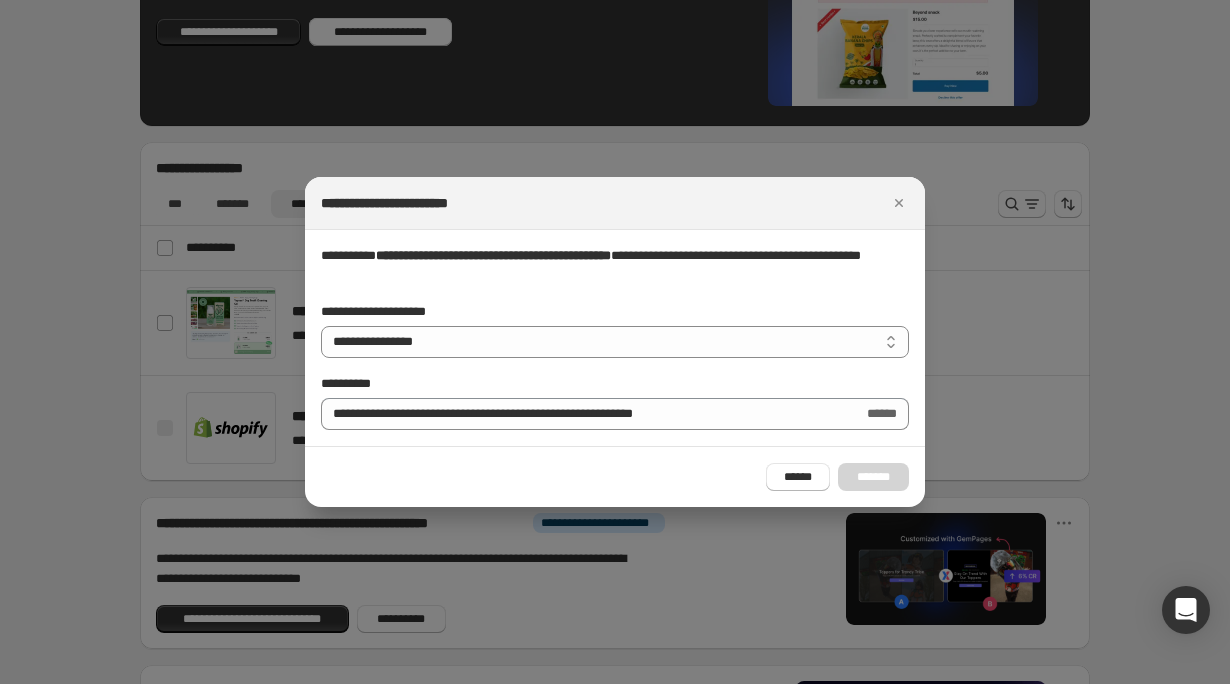 click on "[NAME] [LAST_NAME]   * [STREET] *   * [CITY] * [STATE] [ZIP] [COUNTRY] [PHONE] [EMAIL] [SSN] [CREDIT_CARD] [DOB] [AGE]" at bounding box center [615, 338] 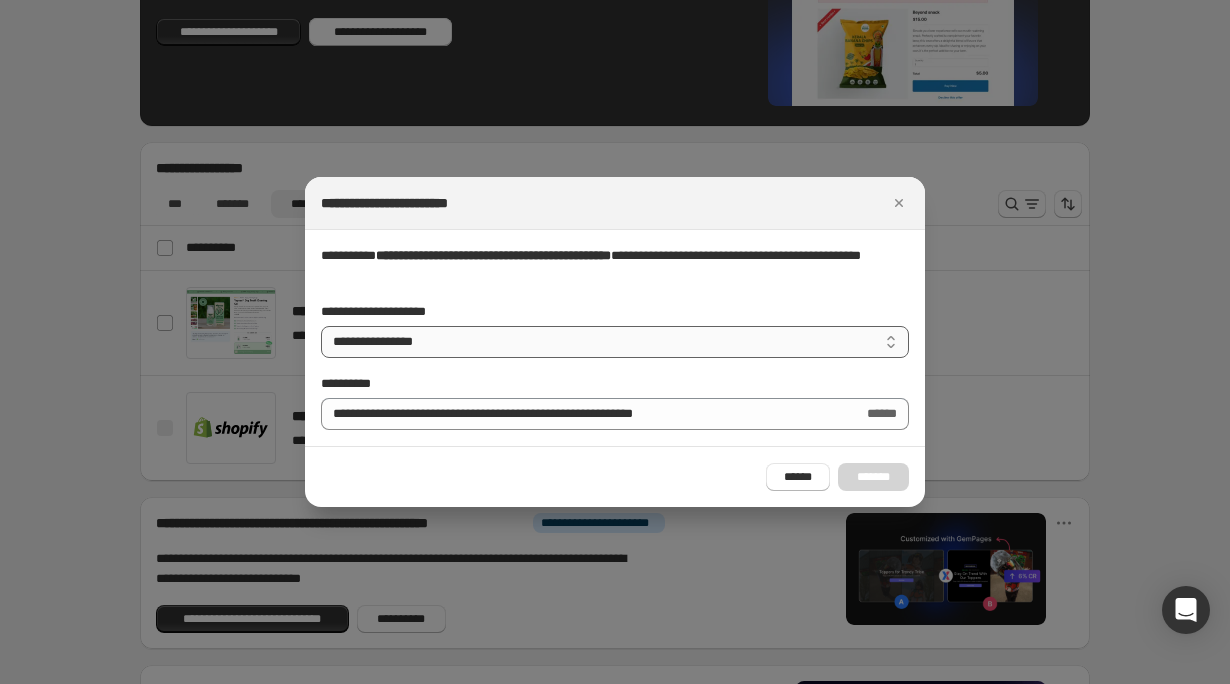 click on "**********" at bounding box center [615, 342] 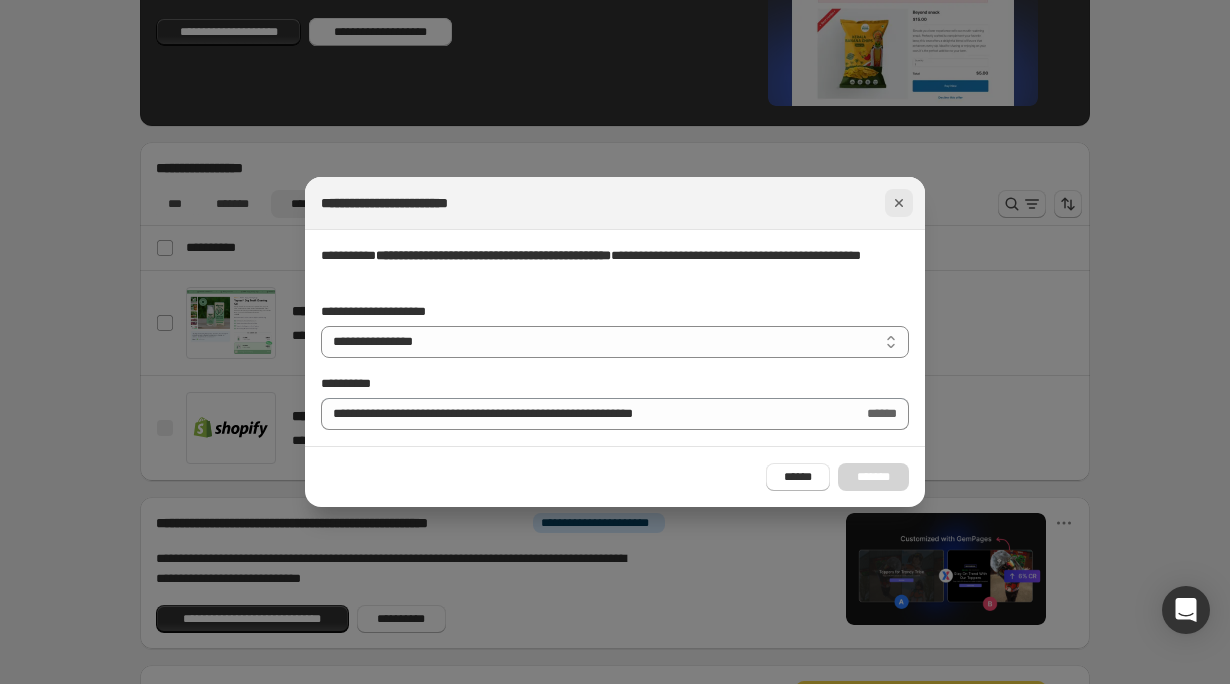 click at bounding box center [899, 203] 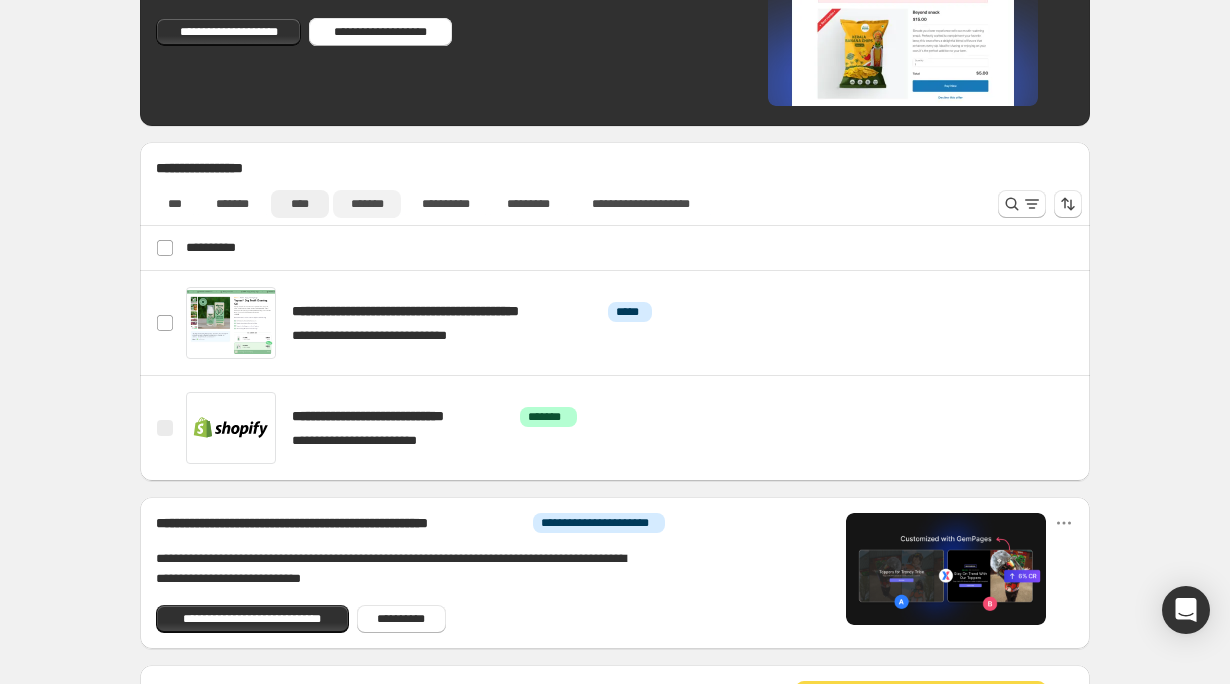 click on "*******" at bounding box center (367, 204) 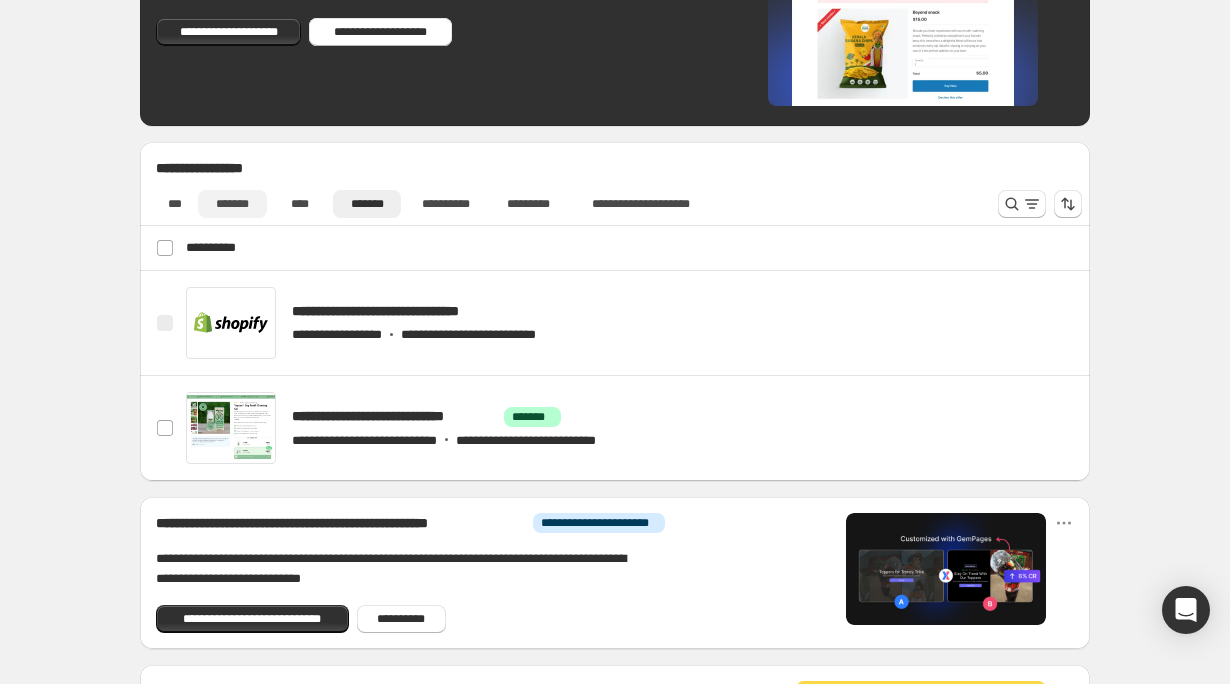 click on "*******" at bounding box center (232, 204) 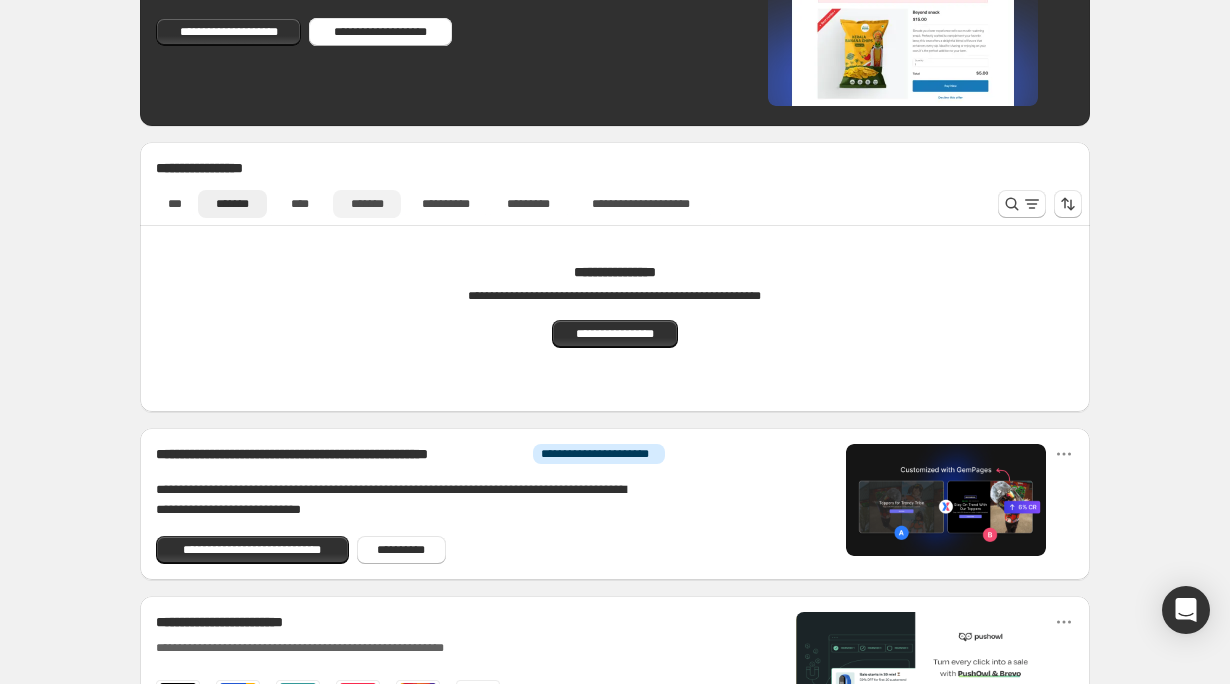 click on "*******" at bounding box center (367, 204) 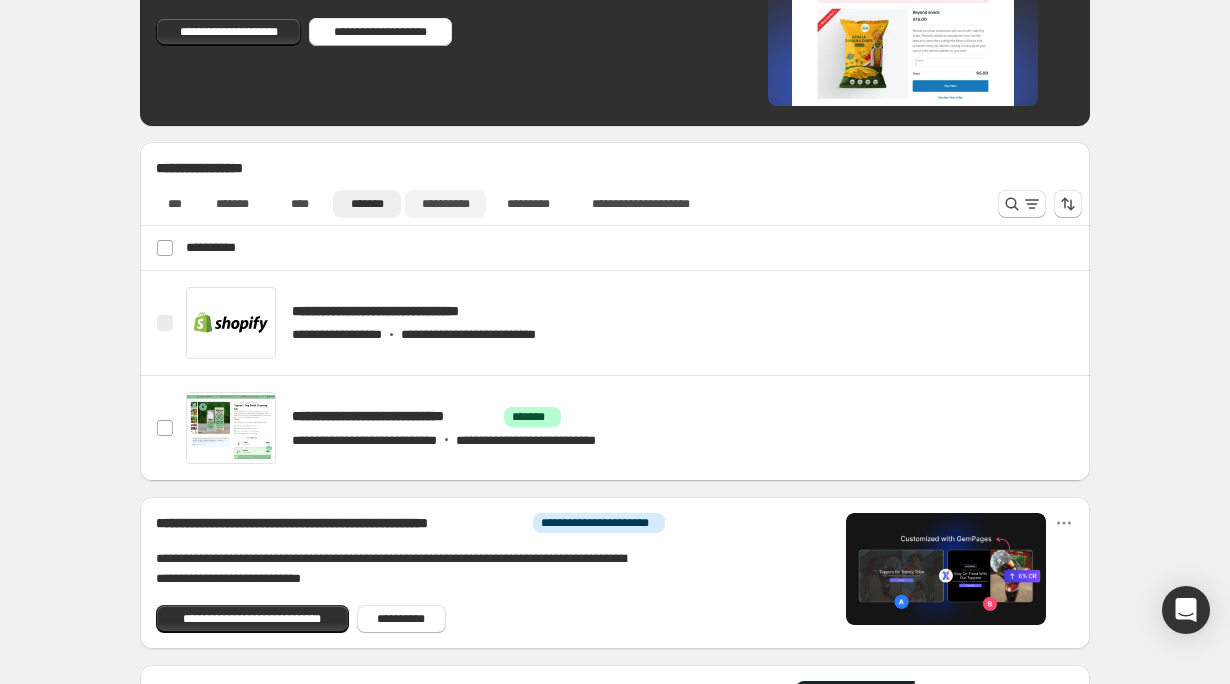 click on "**********" at bounding box center (445, 204) 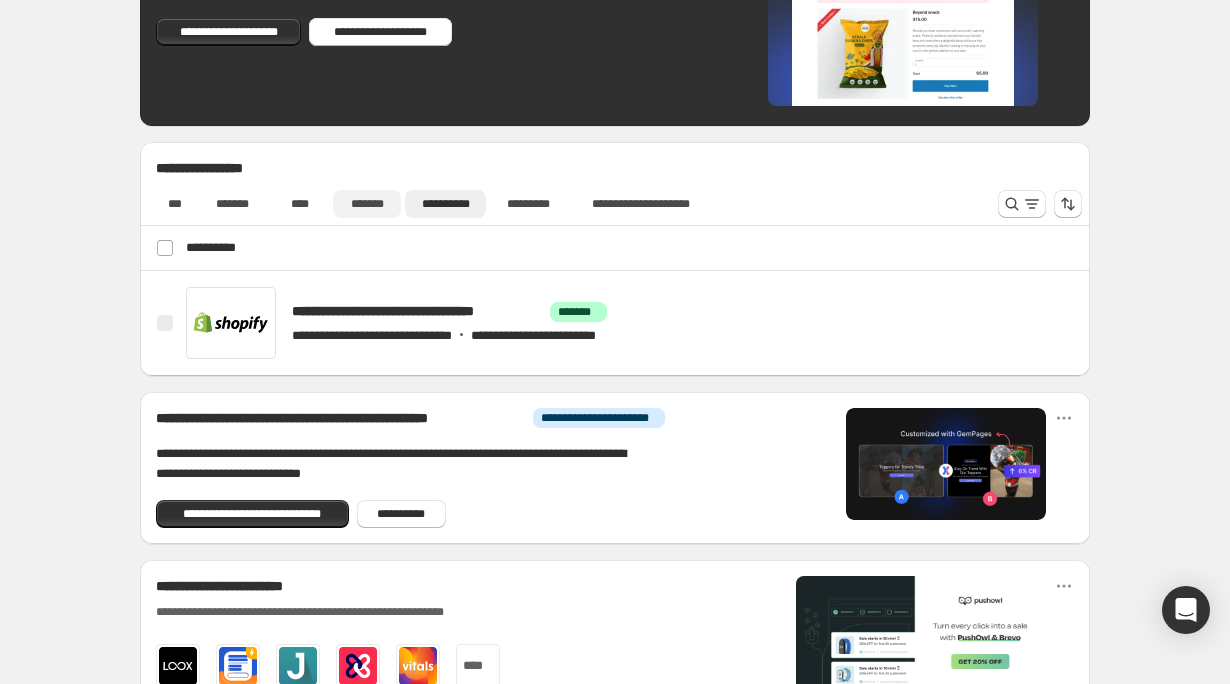 click on "*******" at bounding box center (367, 204) 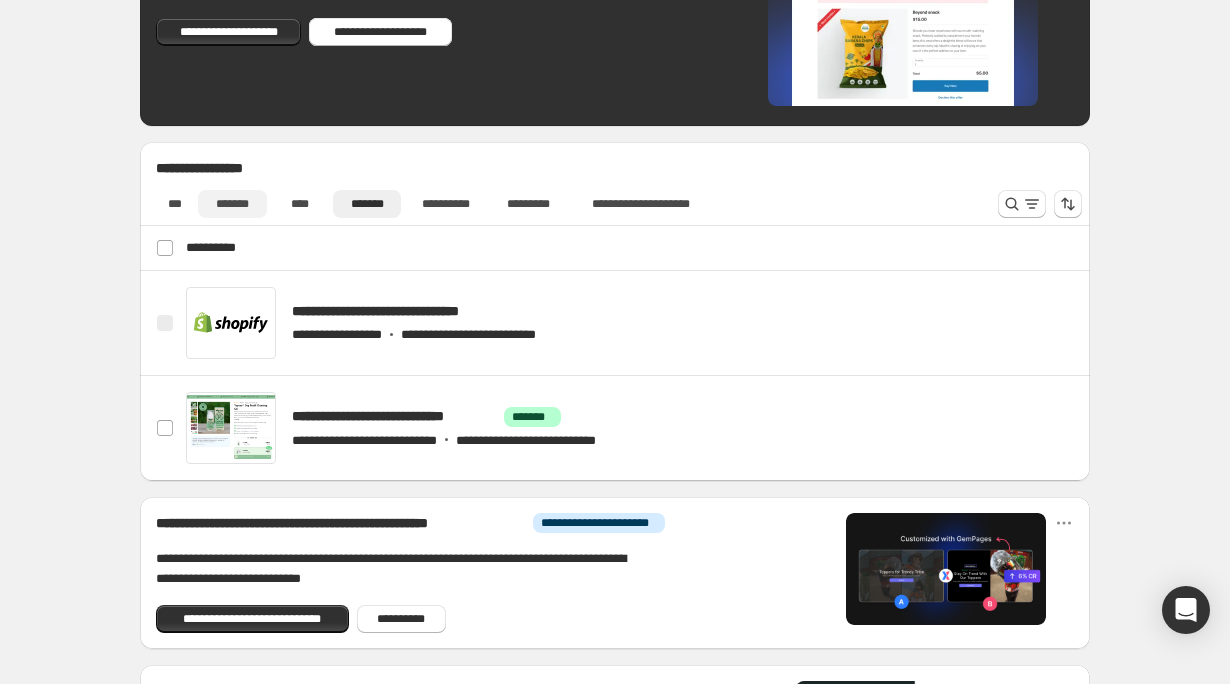 click on "*******" at bounding box center (232, 204) 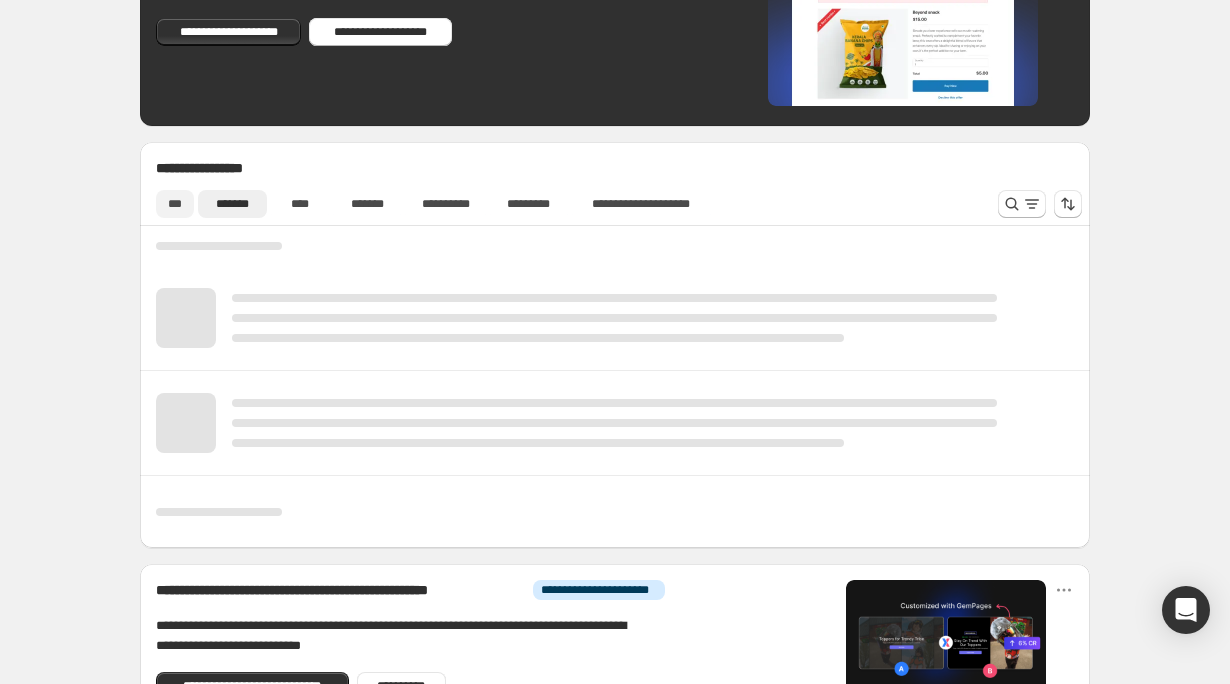 click on "***" at bounding box center [175, 204] 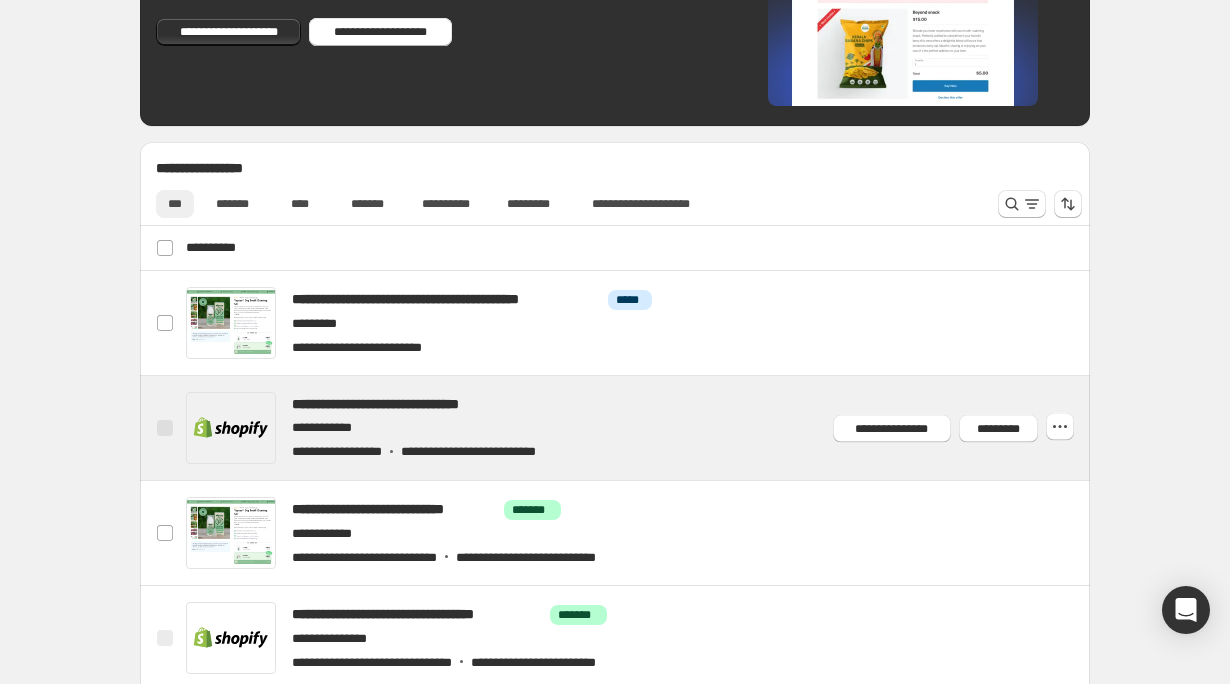 scroll, scrollTop: 418, scrollLeft: 0, axis: vertical 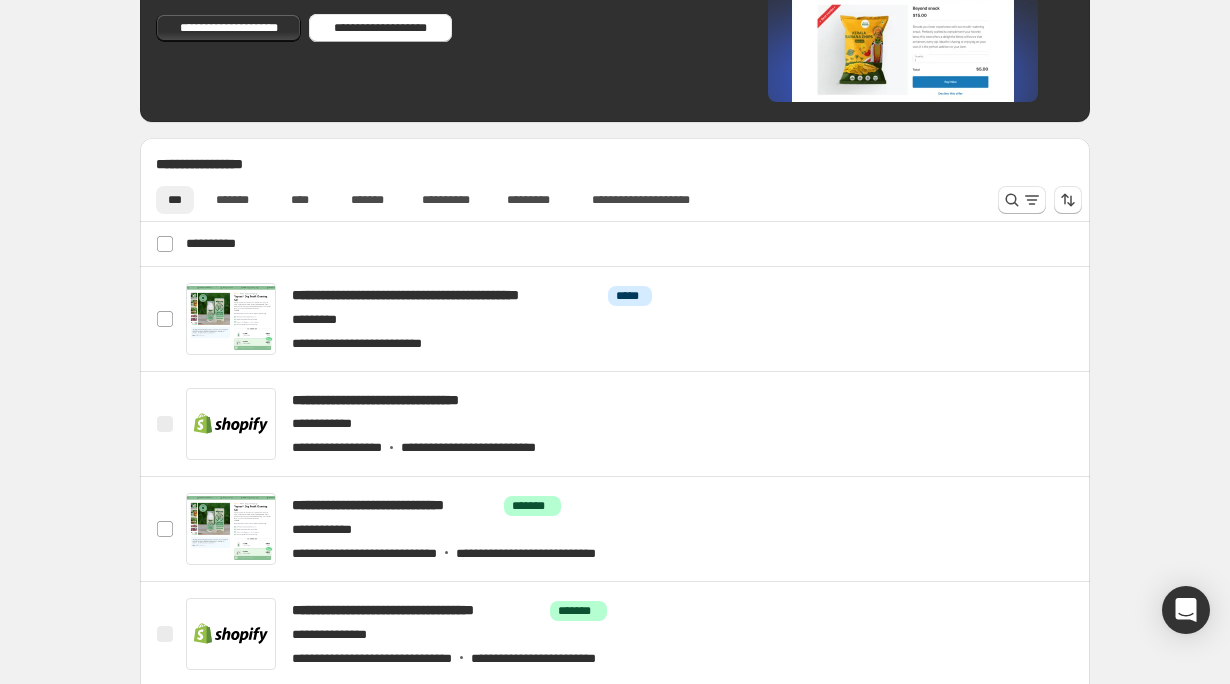 click on "*** [NAME] [LAST_NAME] [STREET] [CITY], [STATE] [ZIP] [COUNTRY] *** [NAME] [LAST_NAME] [STREET] [CITY], [STATE] [ZIP] [COUNTRY]" at bounding box center [565, 196] 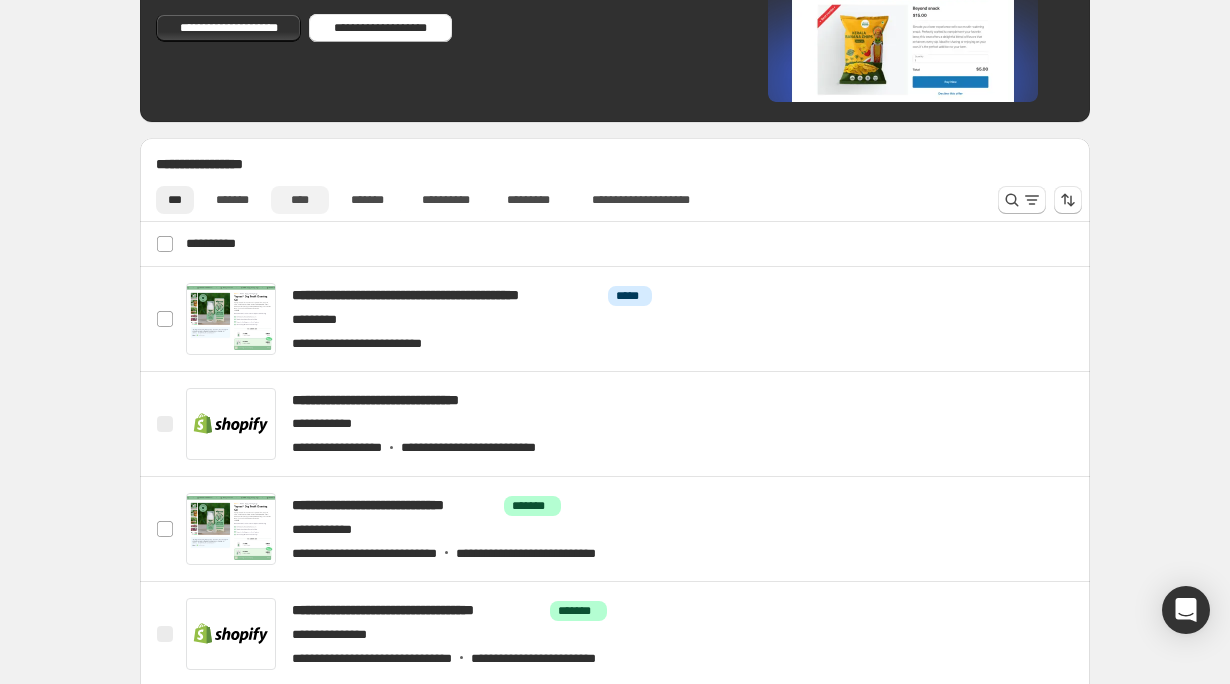 click on "****" at bounding box center (300, 200) 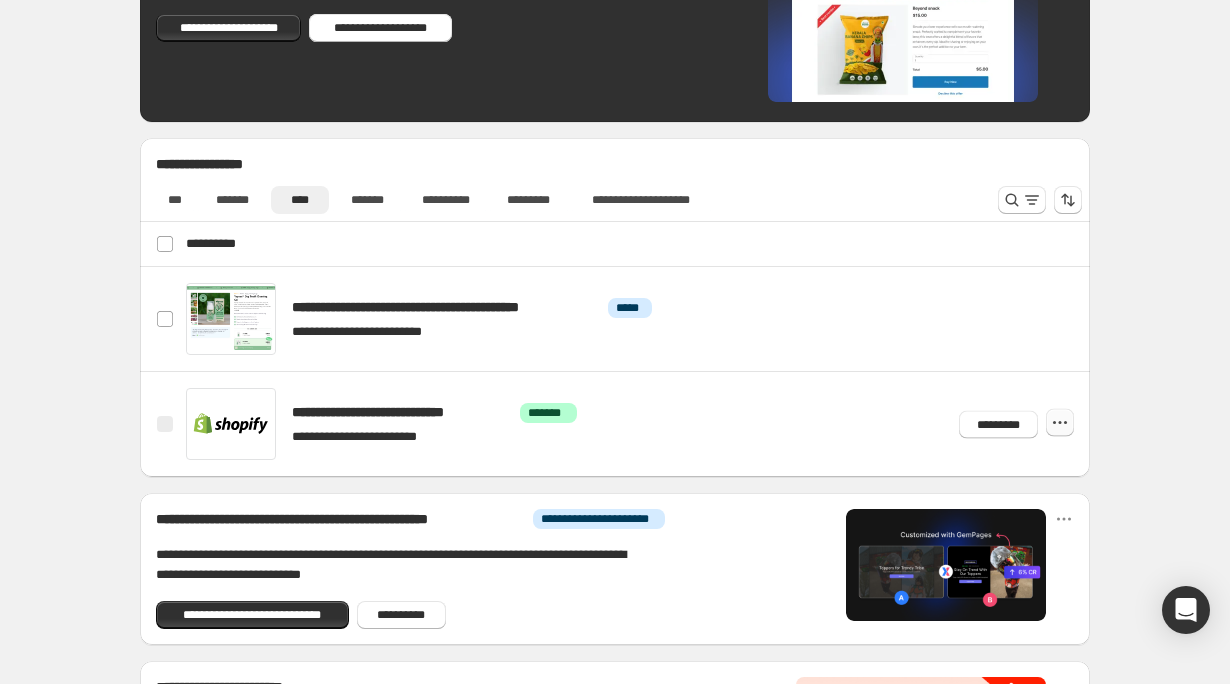 click 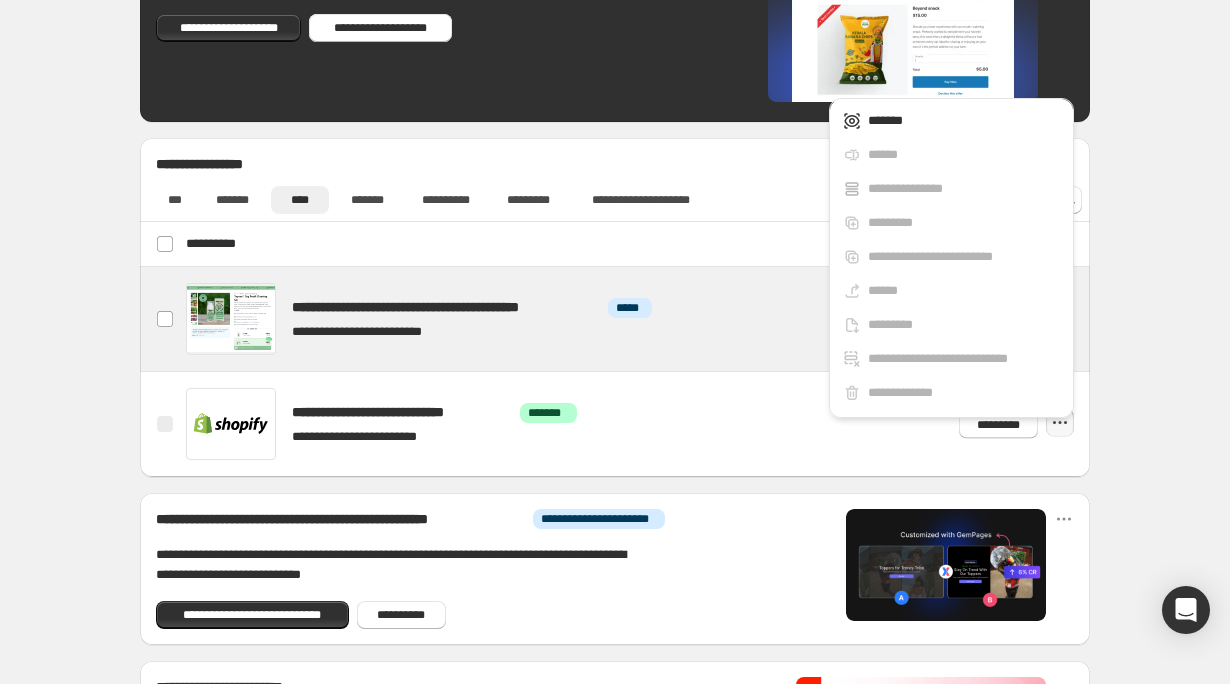 click at bounding box center (639, 319) 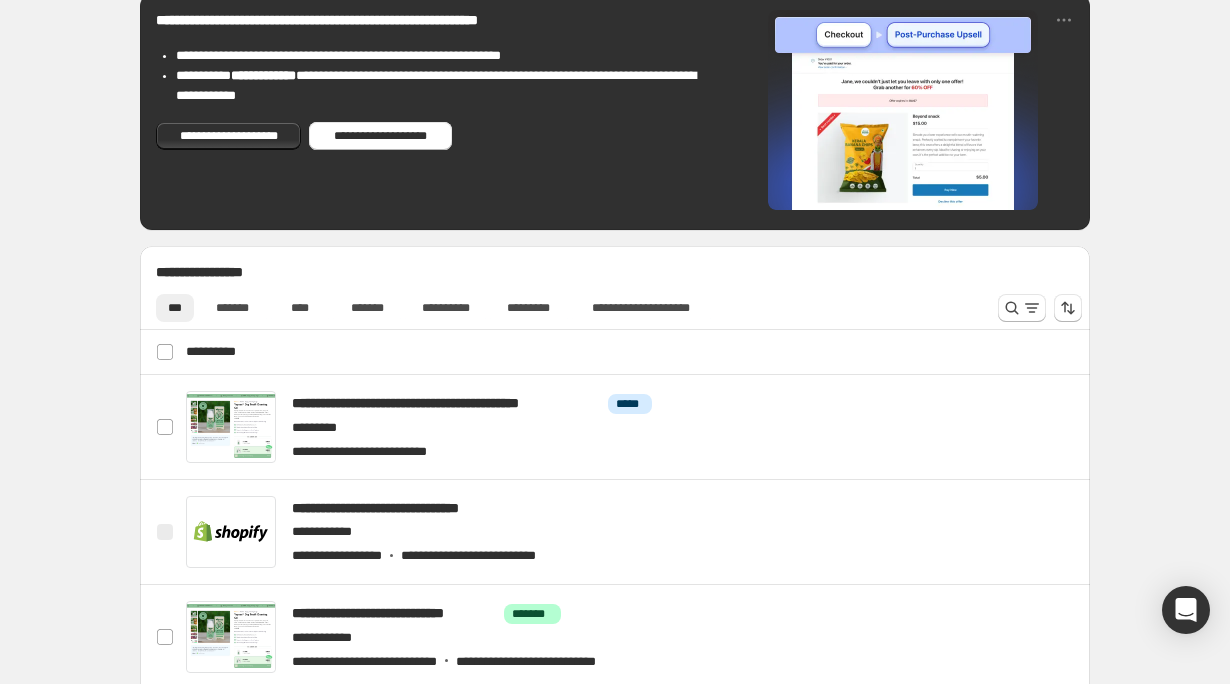scroll, scrollTop: 320, scrollLeft: 0, axis: vertical 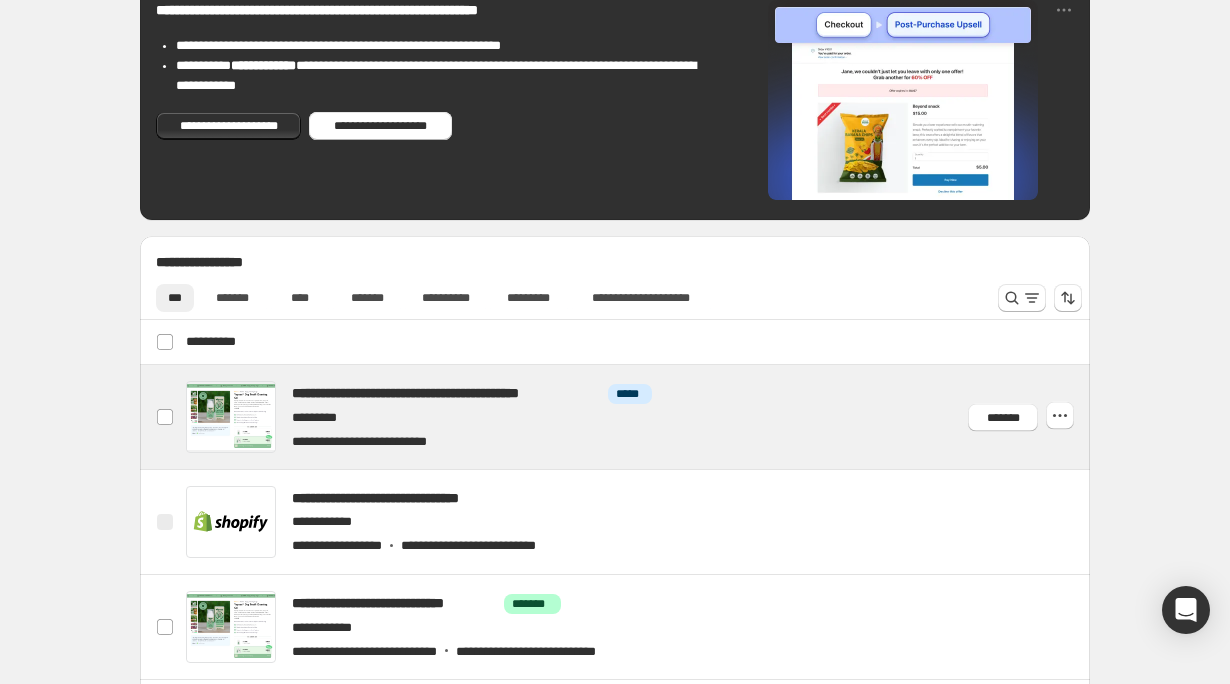 click at bounding box center (639, 417) 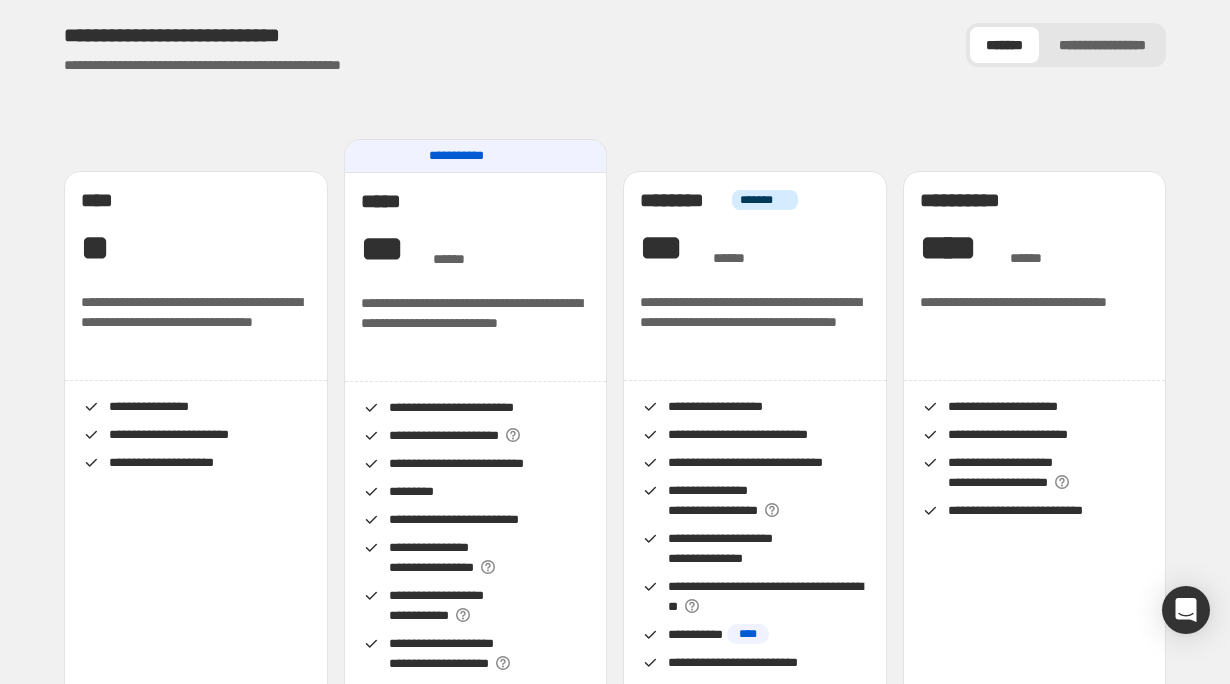 scroll, scrollTop: 33, scrollLeft: 0, axis: vertical 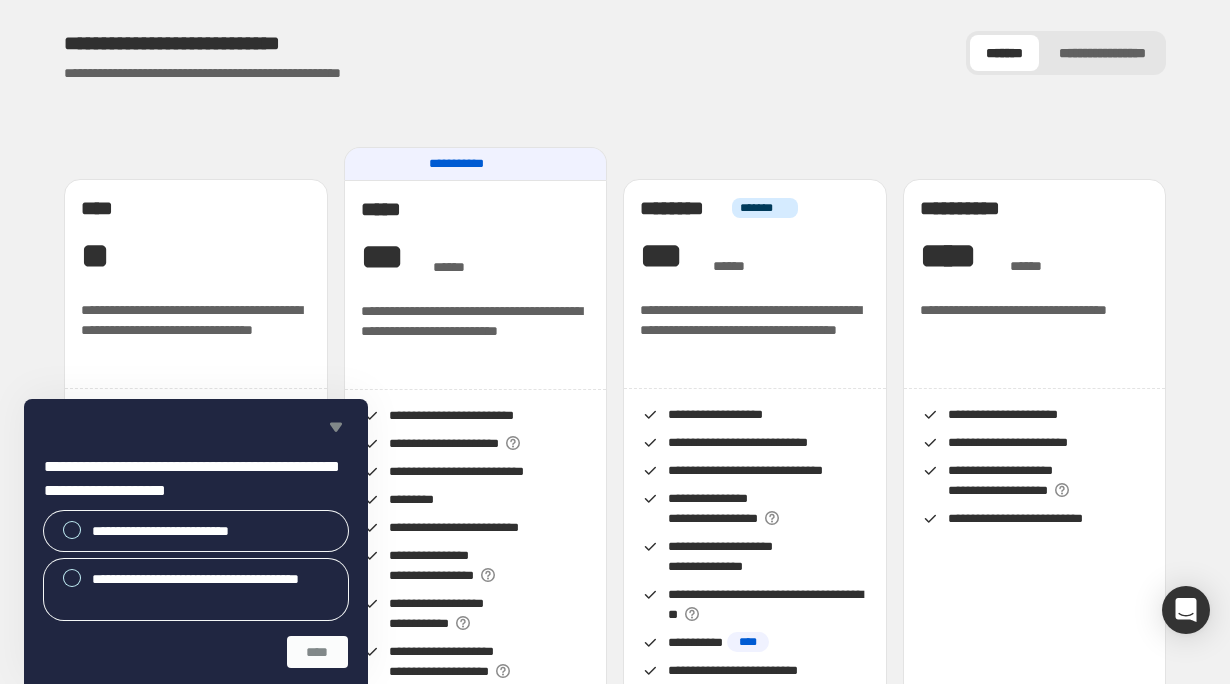 click 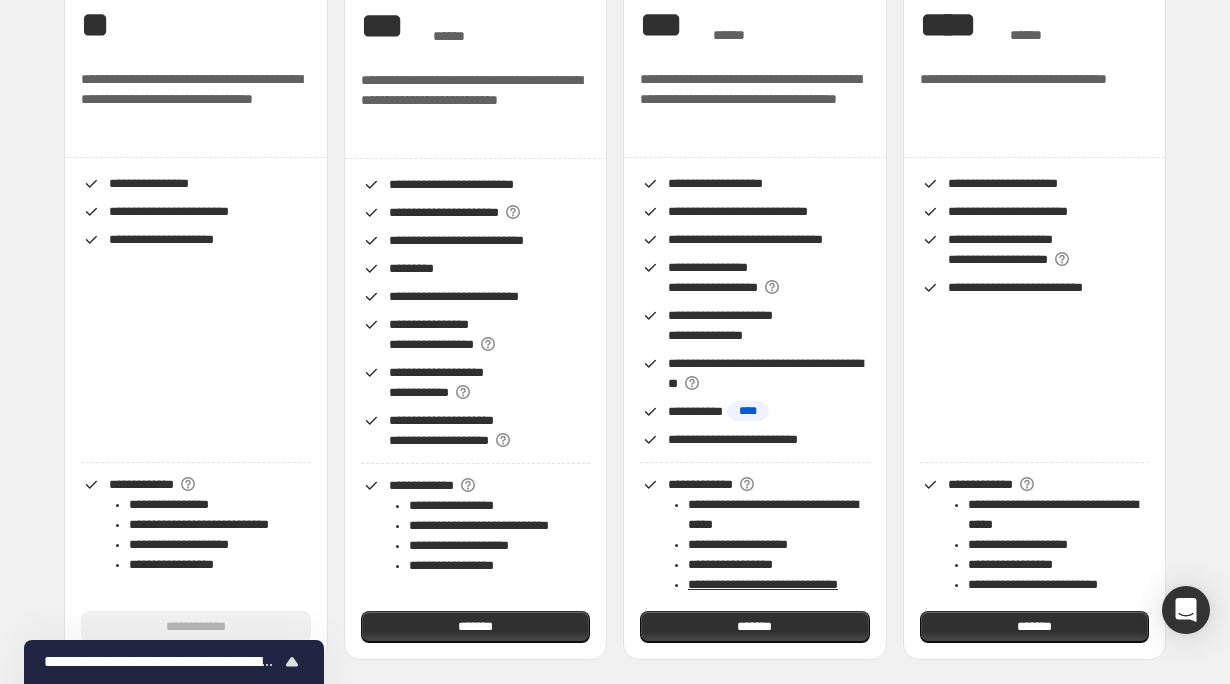 scroll, scrollTop: 0, scrollLeft: 0, axis: both 